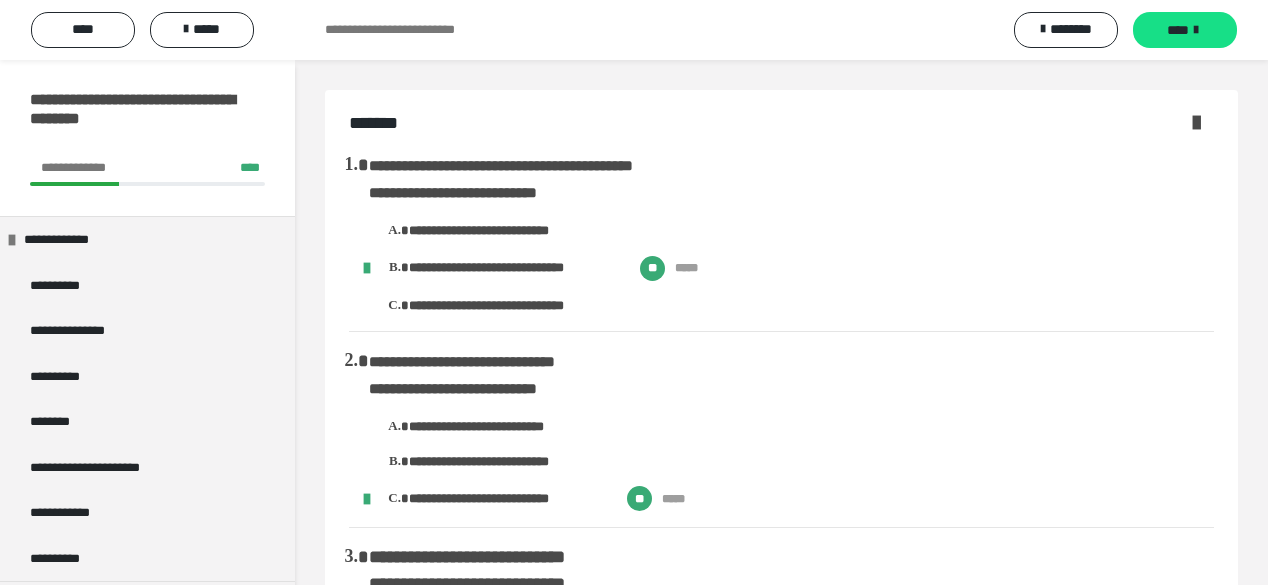 scroll, scrollTop: 1520, scrollLeft: 0, axis: vertical 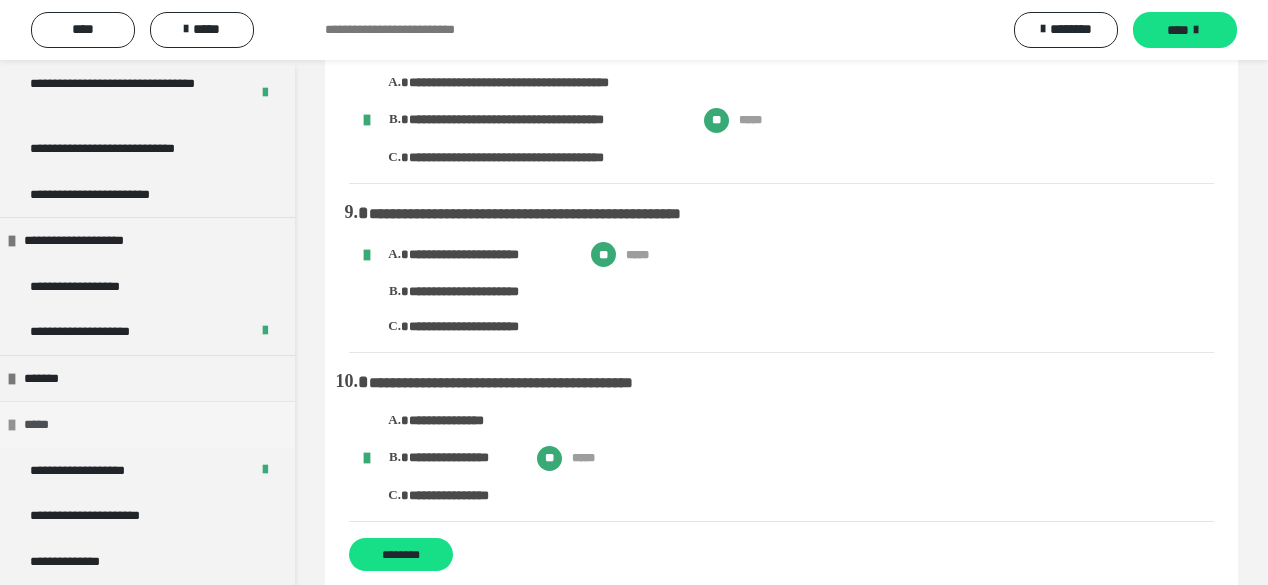 click on "*****" at bounding box center (45, 425) 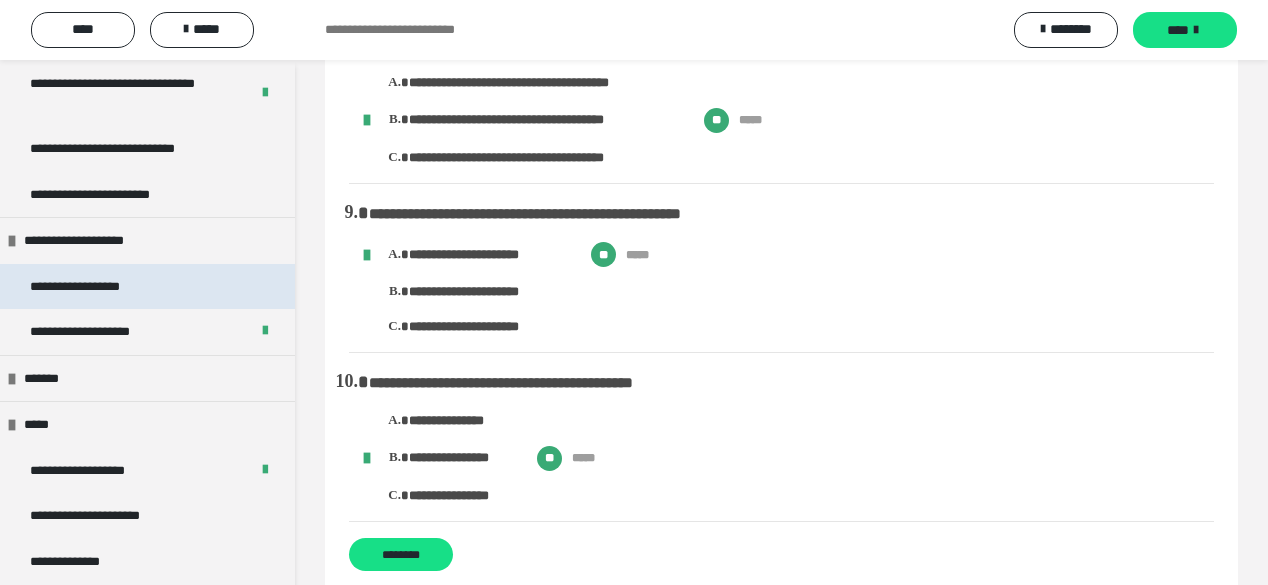 scroll, scrollTop: 1939, scrollLeft: 0, axis: vertical 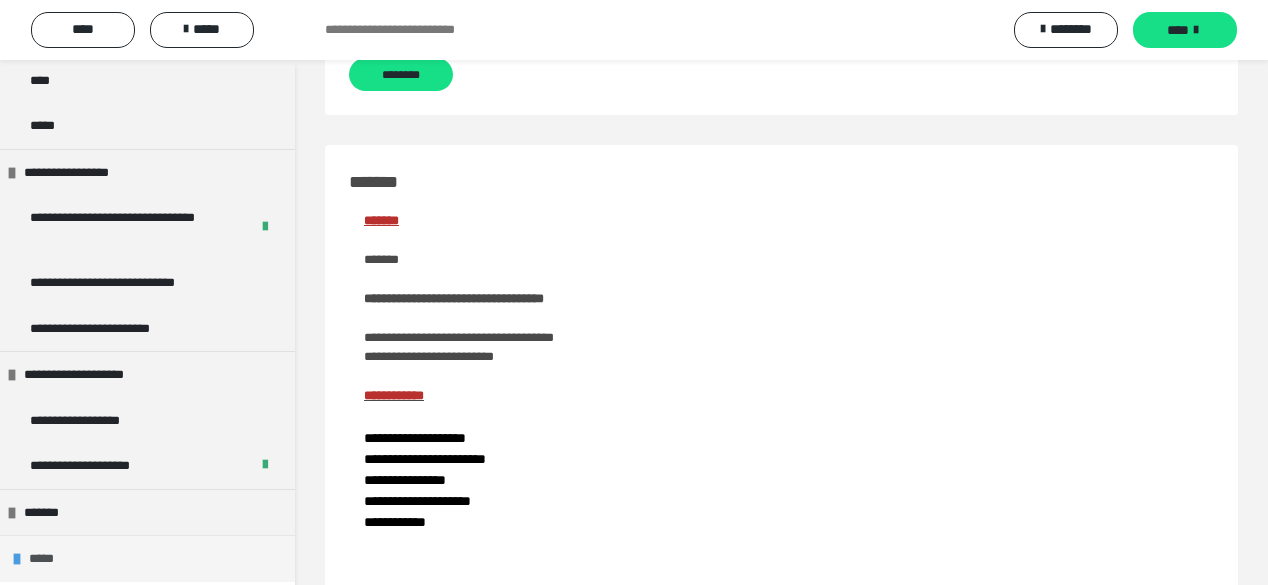 click on "*****" at bounding box center [147, 558] 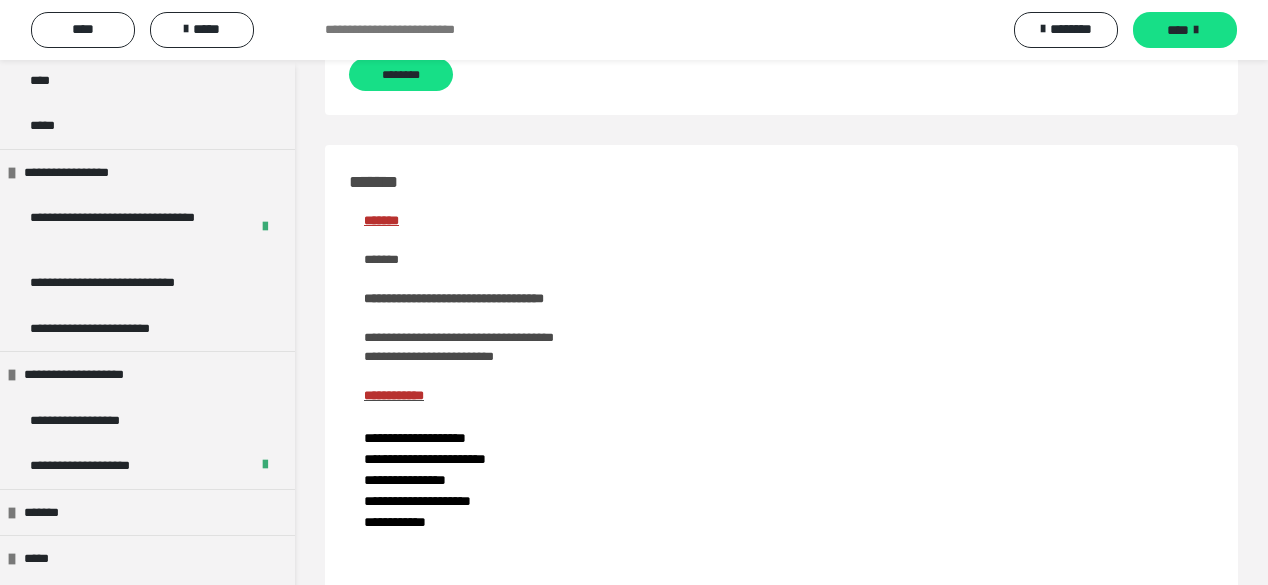 scroll, scrollTop: 2073, scrollLeft: 0, axis: vertical 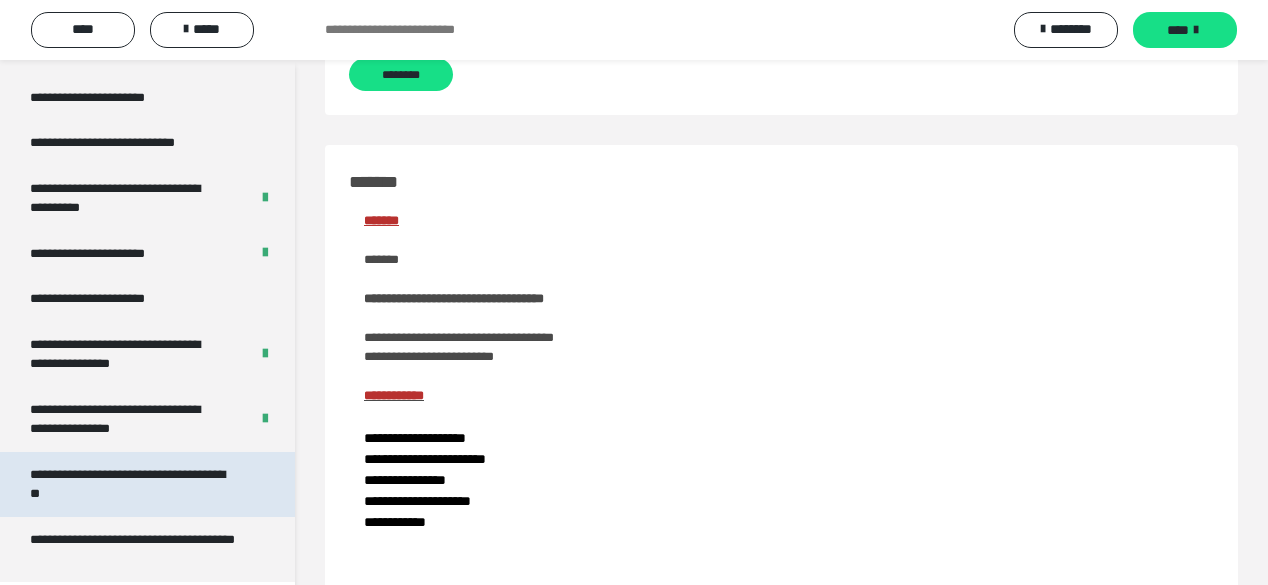 click on "**********" at bounding box center (133, 484) 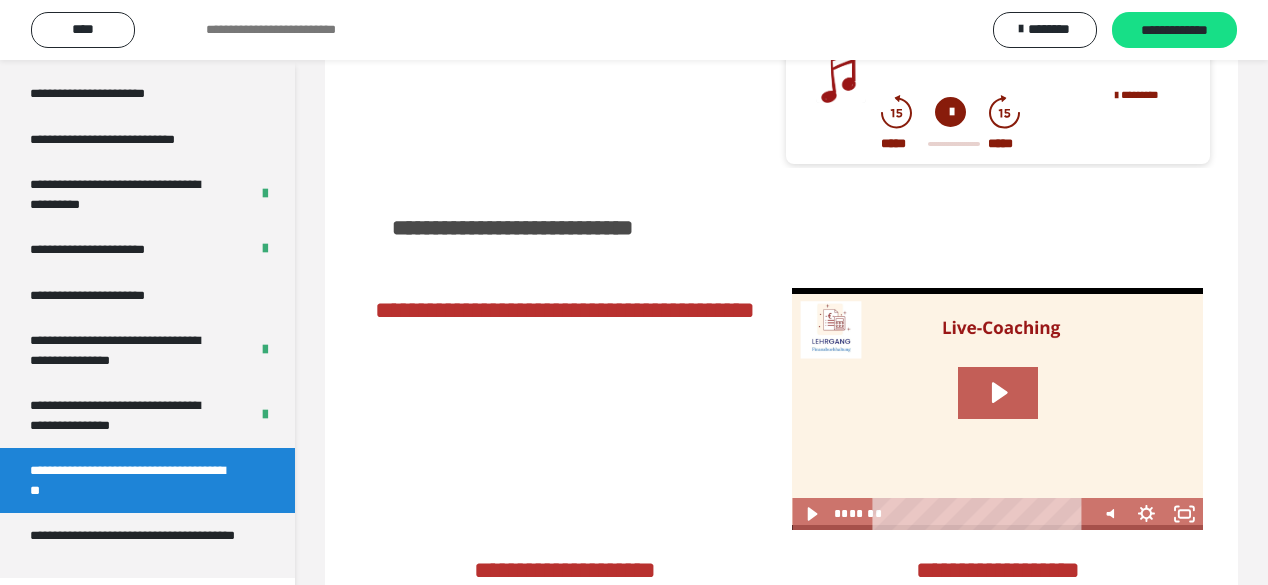 scroll, scrollTop: 0, scrollLeft: 0, axis: both 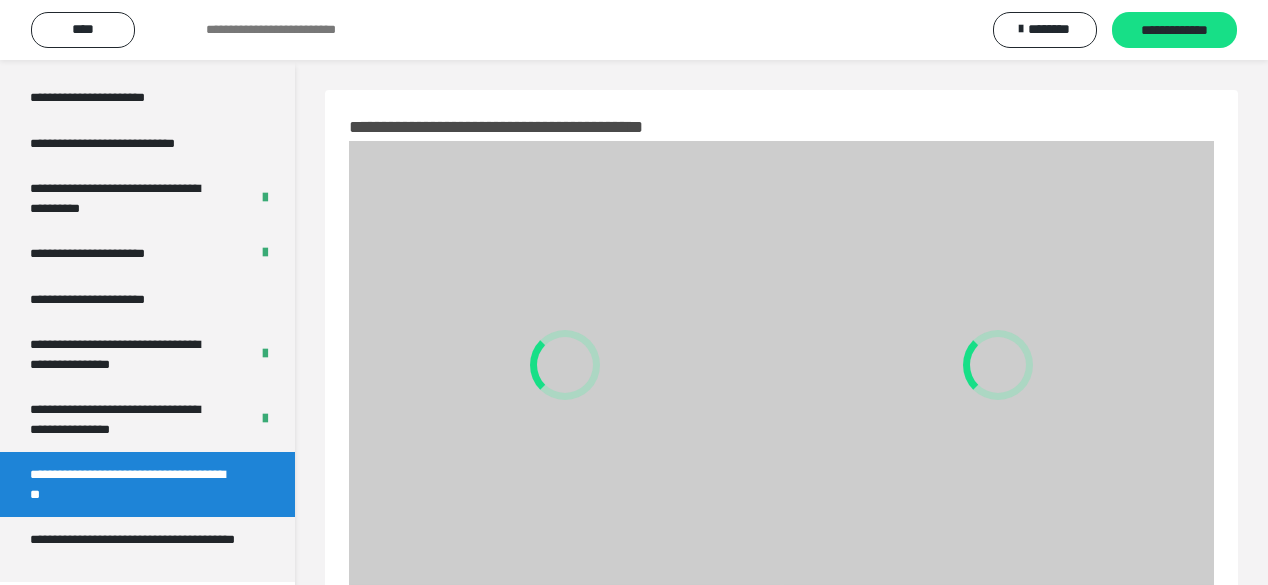 click on "**********" at bounding box center (133, 484) 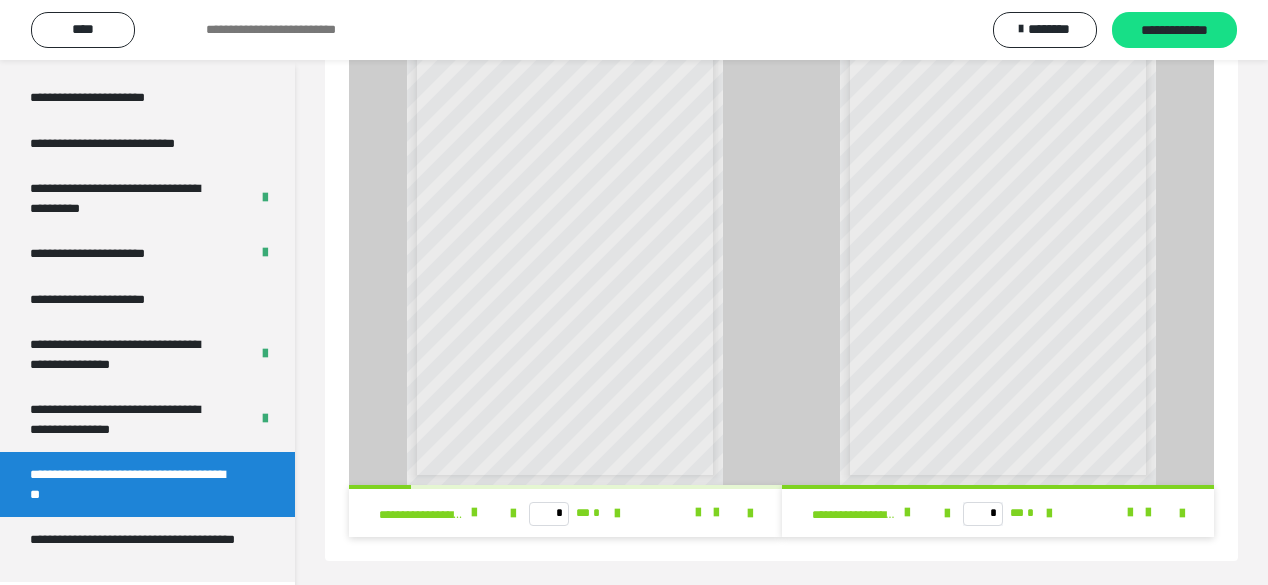 scroll, scrollTop: 110, scrollLeft: 0, axis: vertical 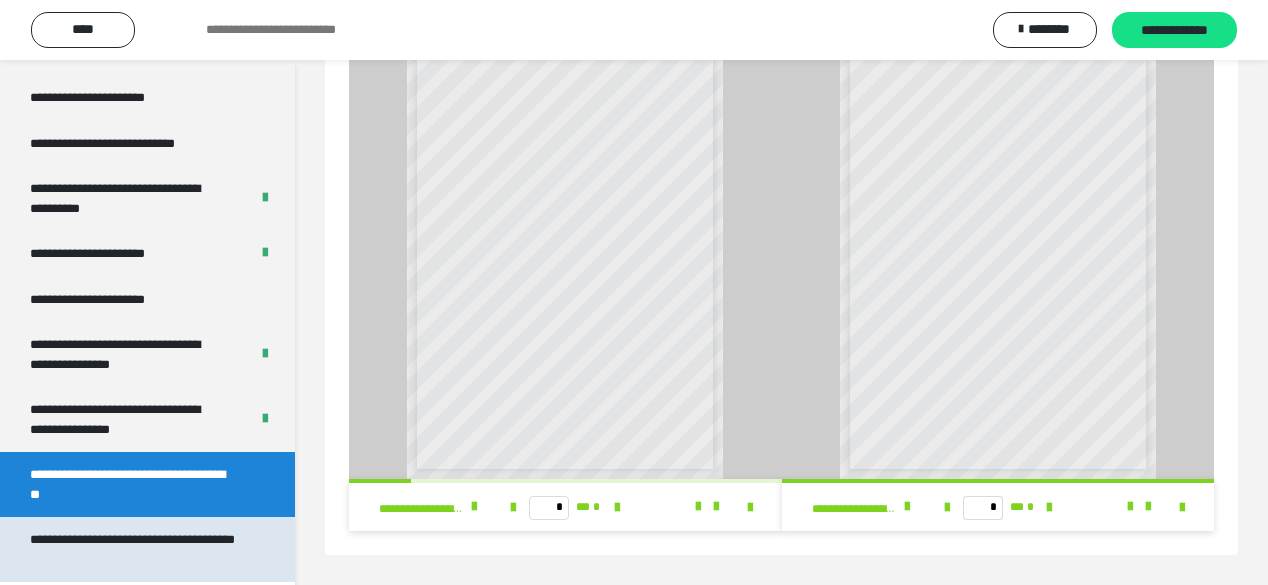 click on "**********" at bounding box center (133, 549) 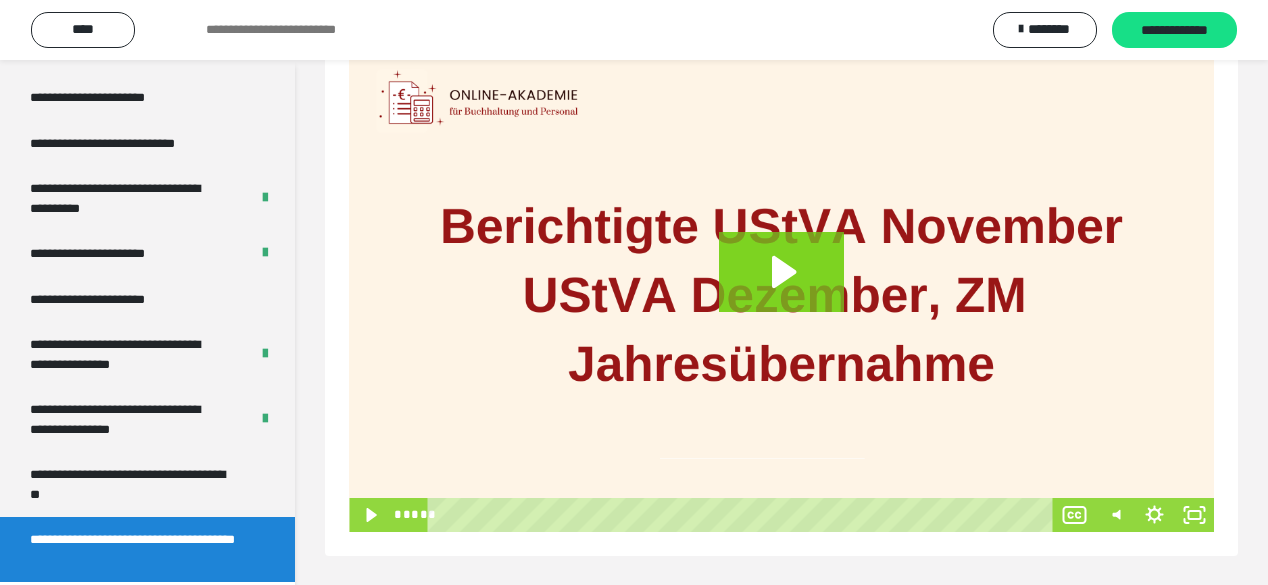 scroll, scrollTop: 289, scrollLeft: 0, axis: vertical 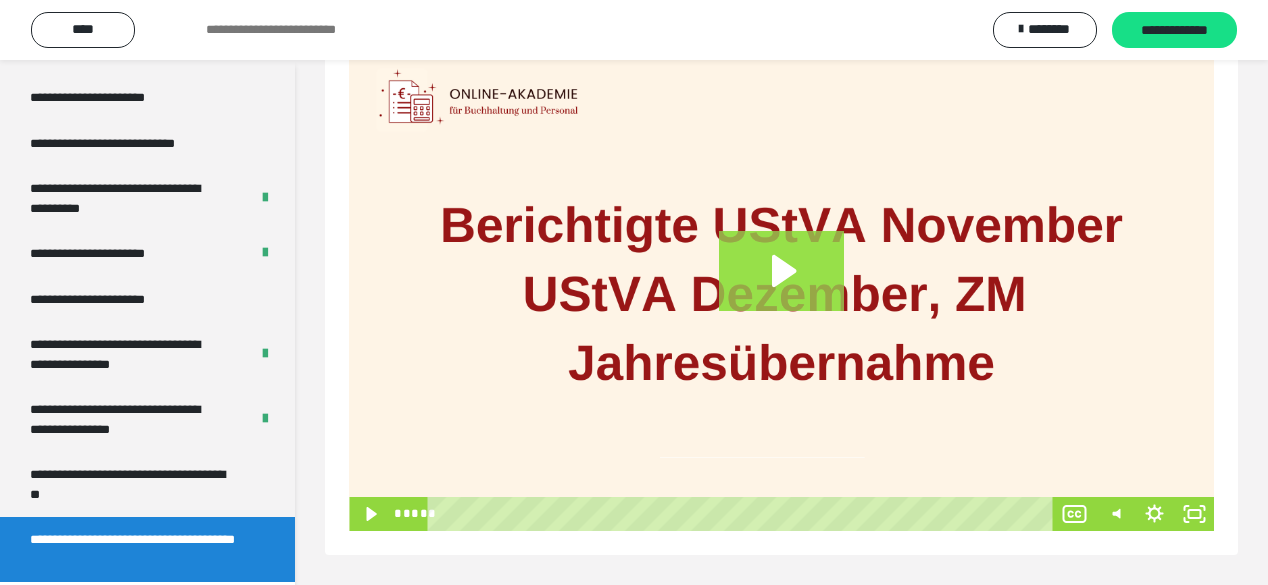 click 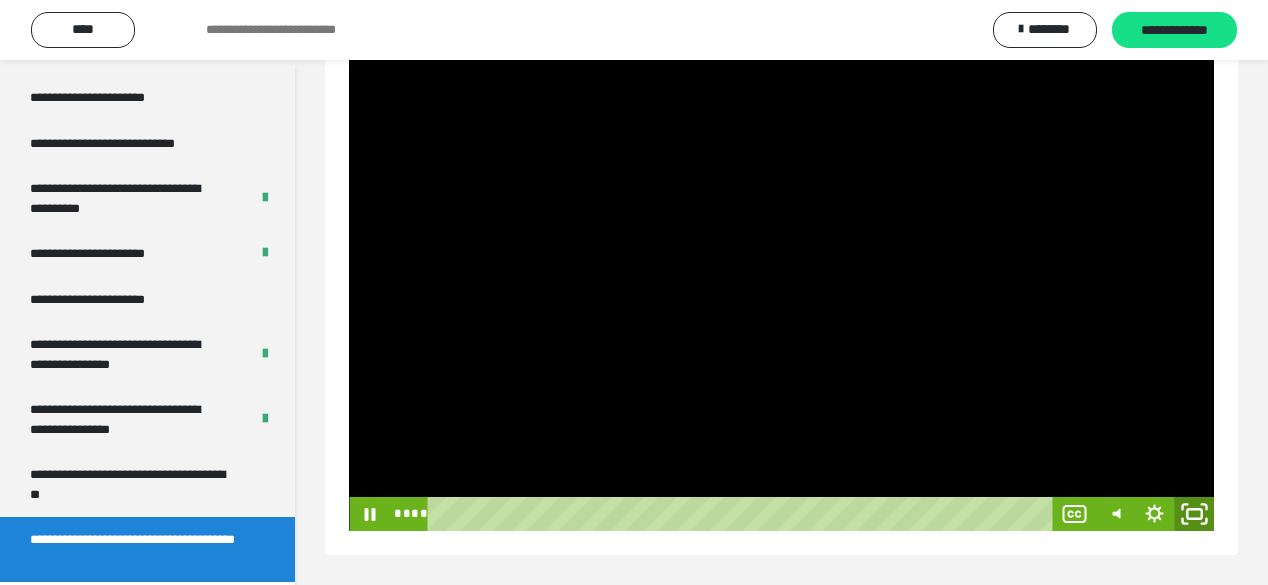 click 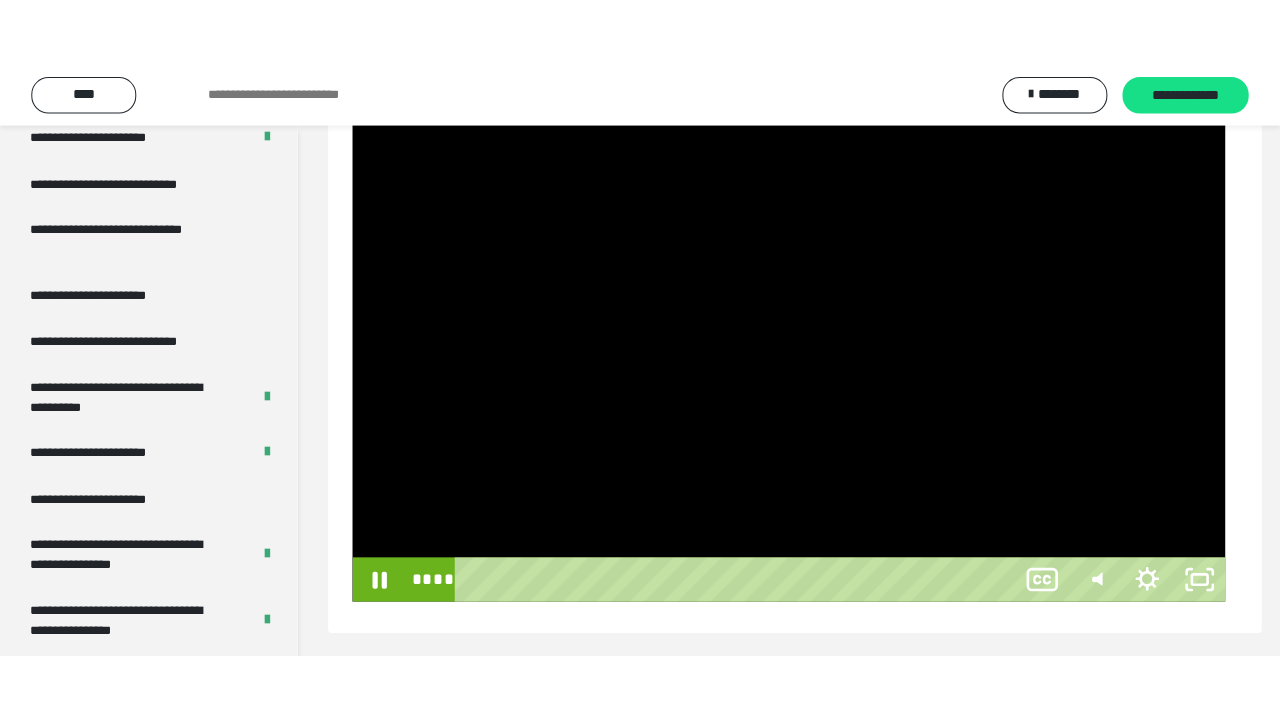 scroll, scrollTop: 162, scrollLeft: 0, axis: vertical 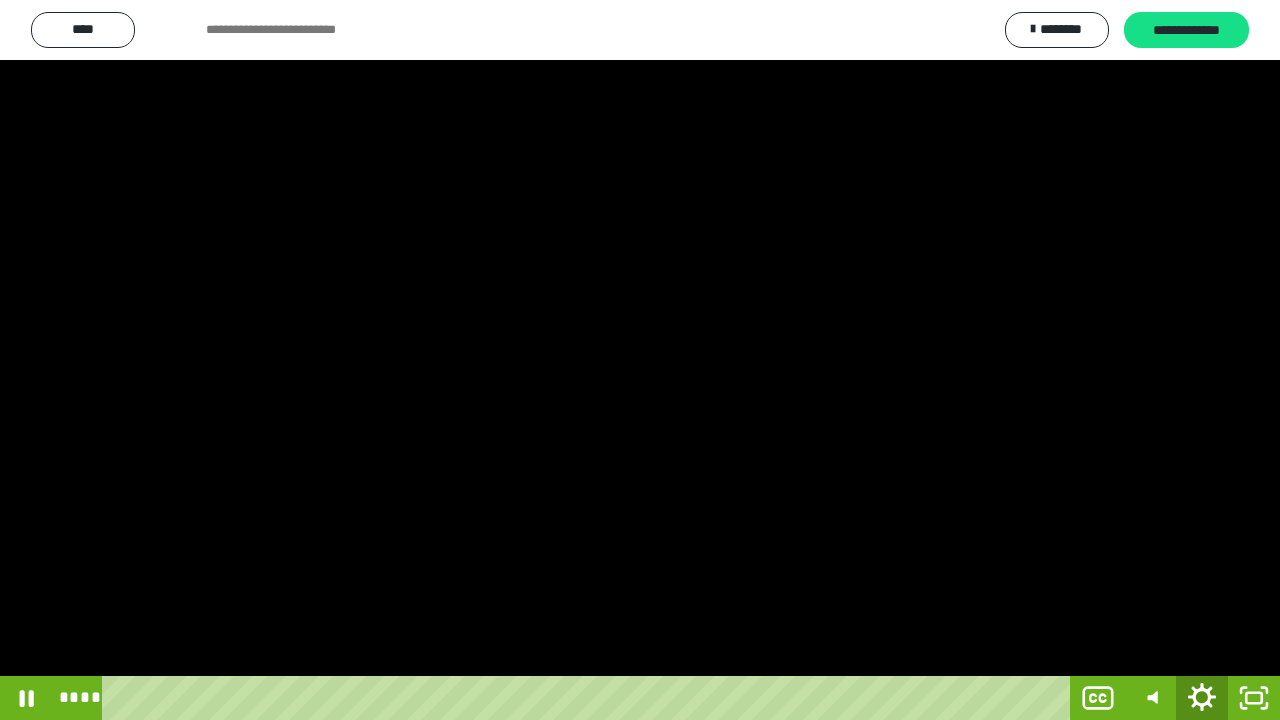 click 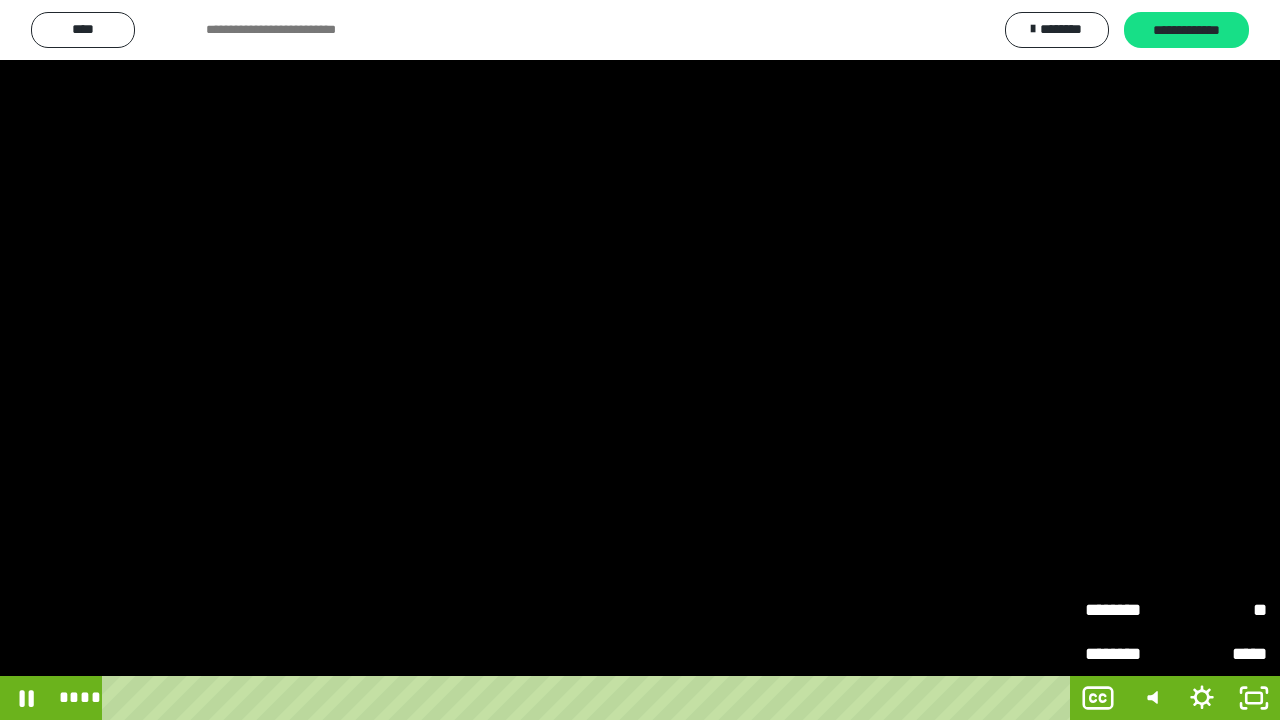 click on "********" at bounding box center [1130, 610] 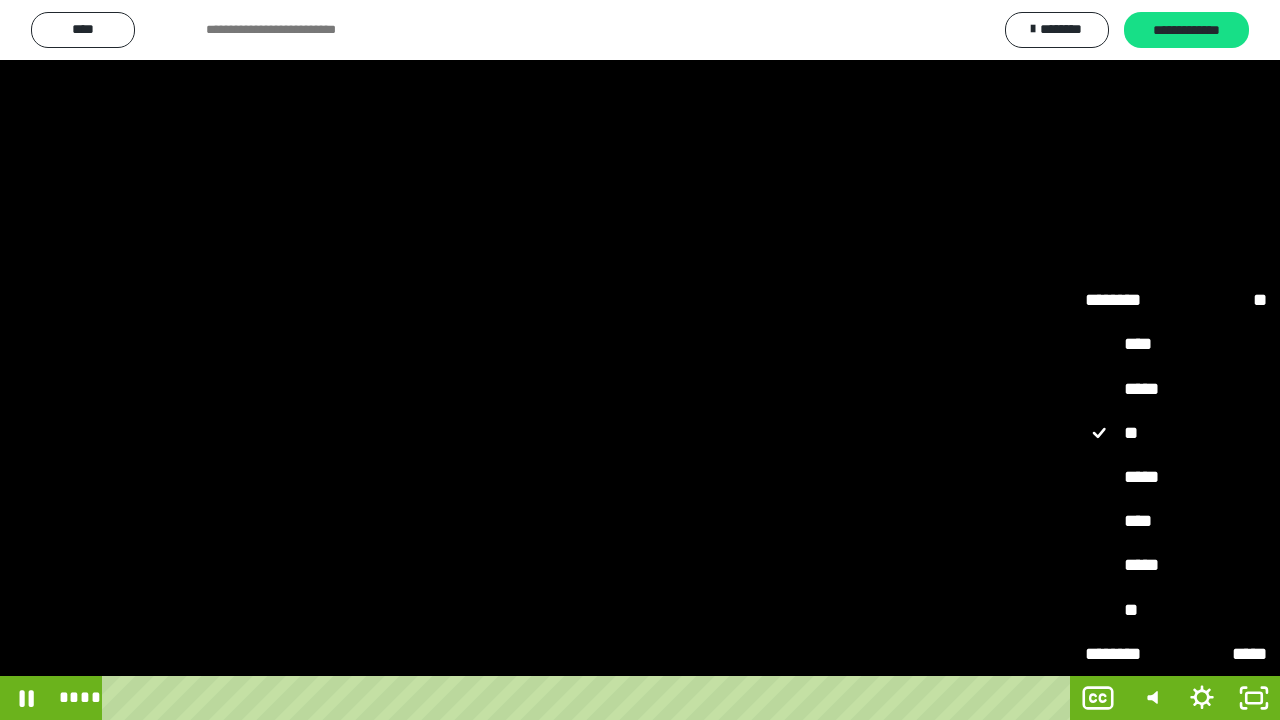 click on "*****" at bounding box center (1176, 478) 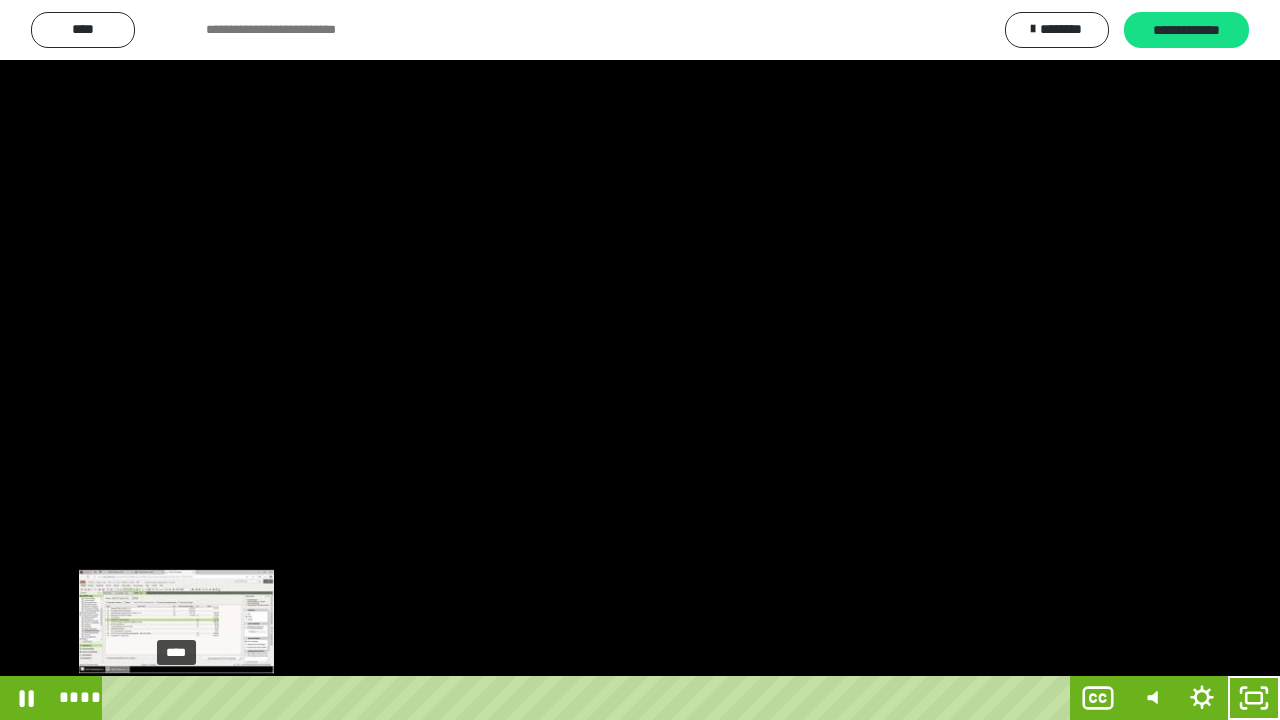 click on "****" at bounding box center (590, 698) 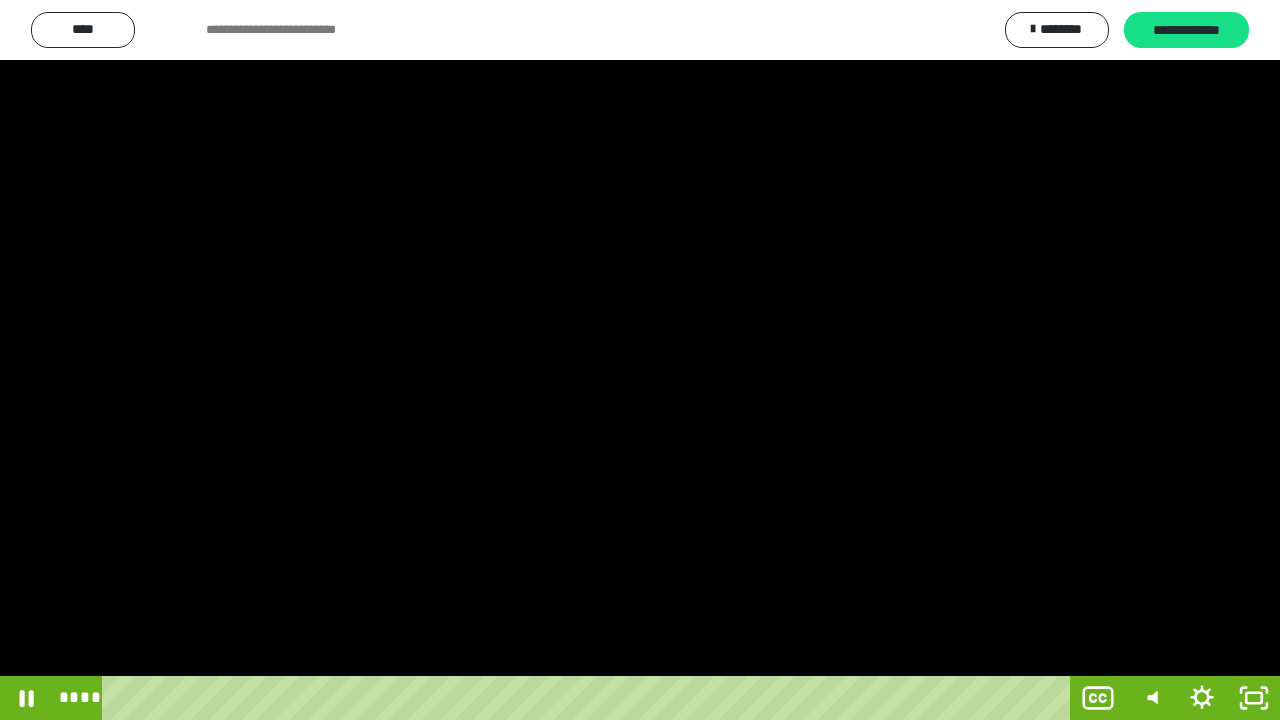 click at bounding box center (640, 360) 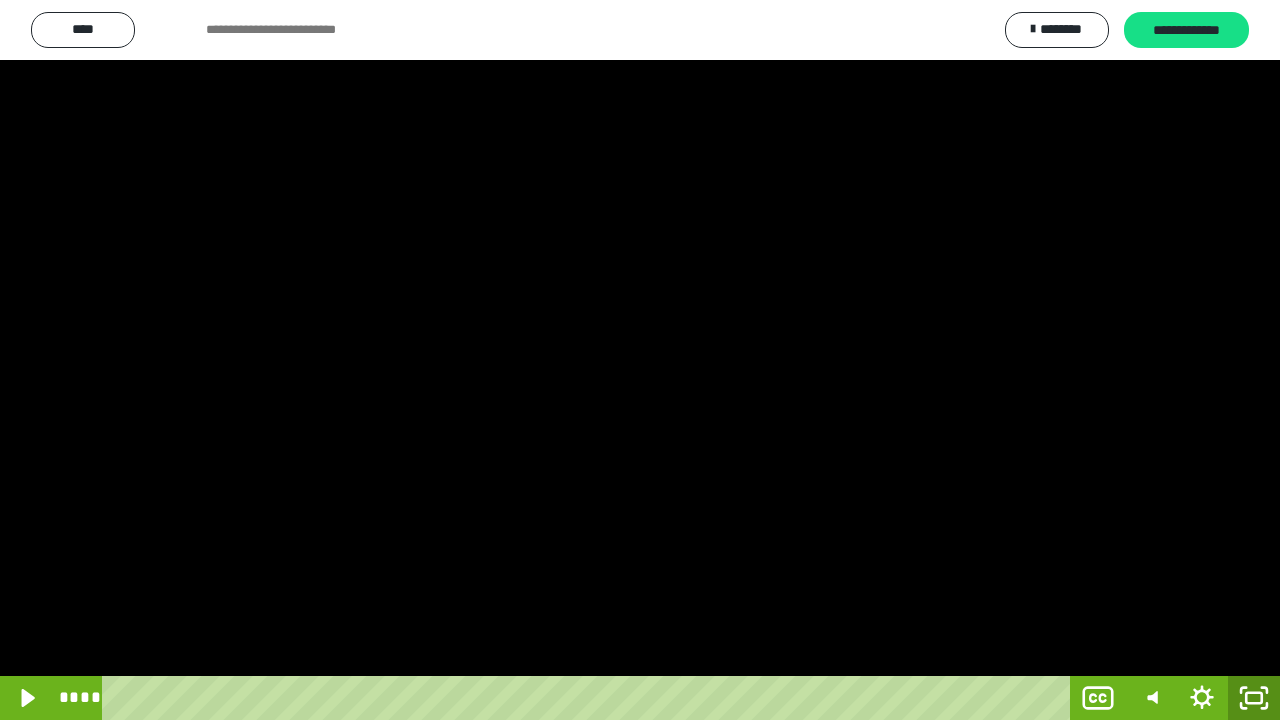 click 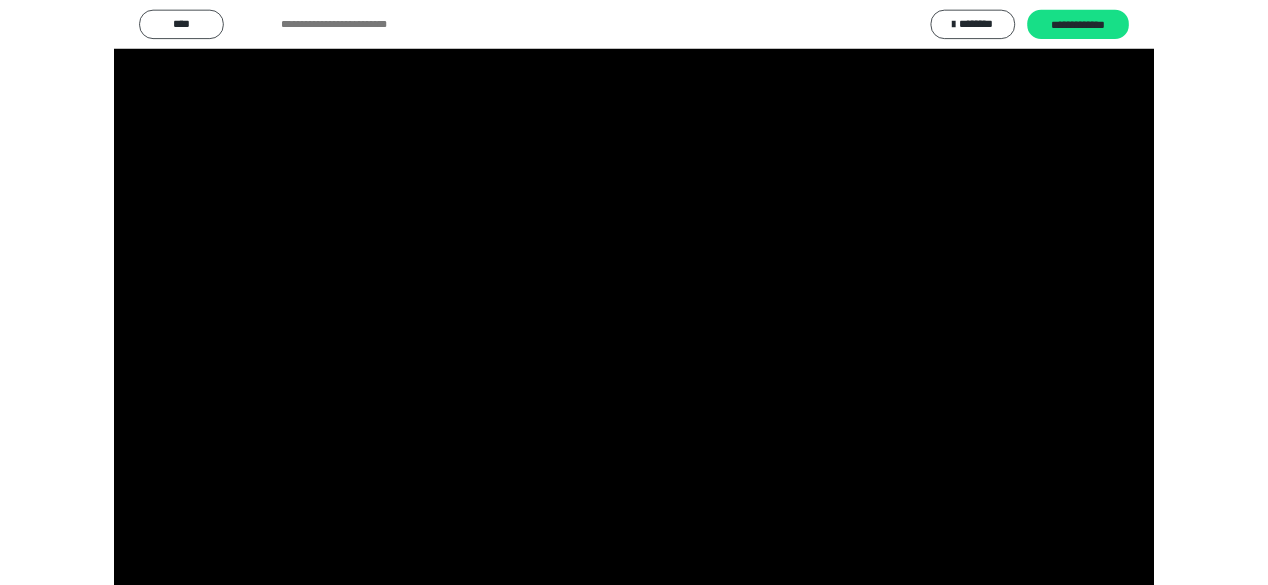 scroll, scrollTop: 3946, scrollLeft: 0, axis: vertical 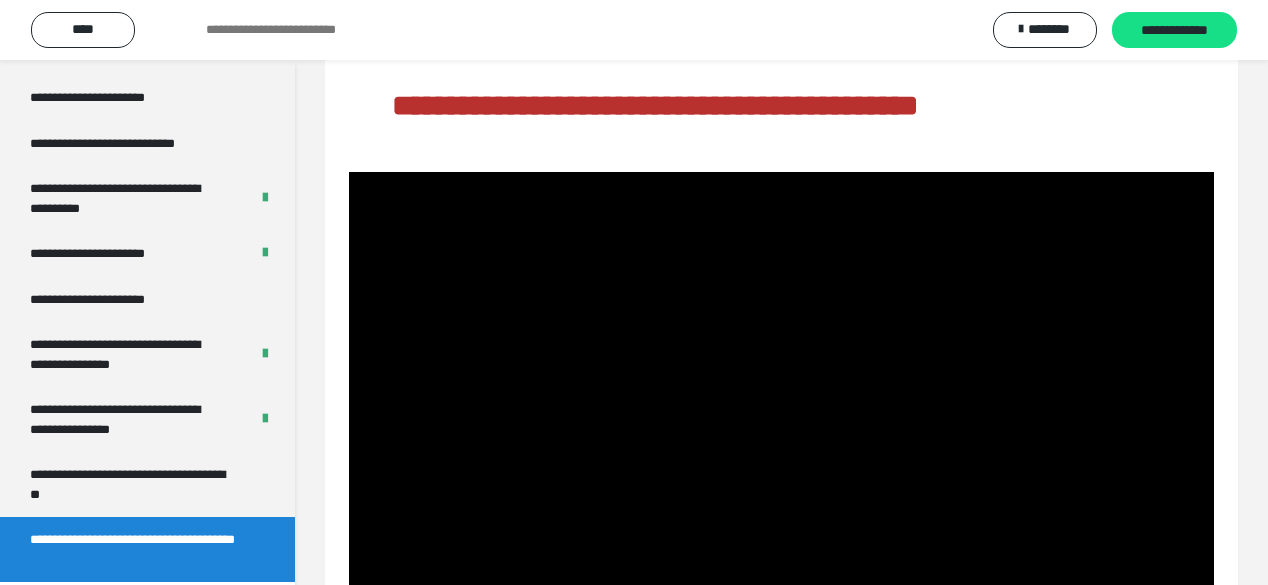 click at bounding box center (781, 415) 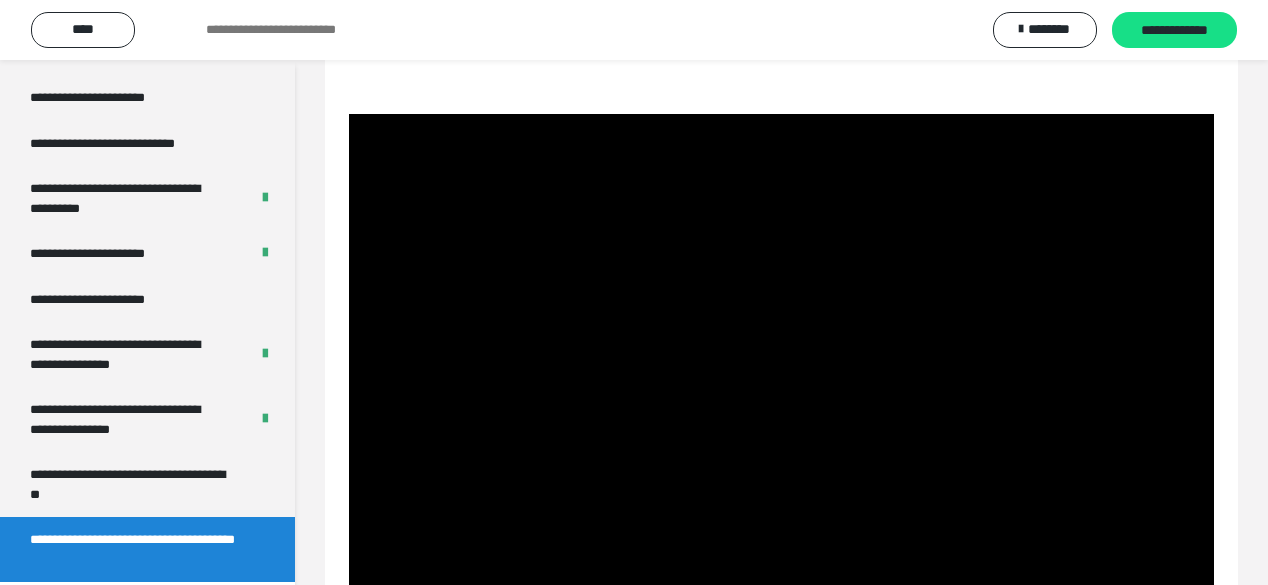 scroll, scrollTop: 289, scrollLeft: 0, axis: vertical 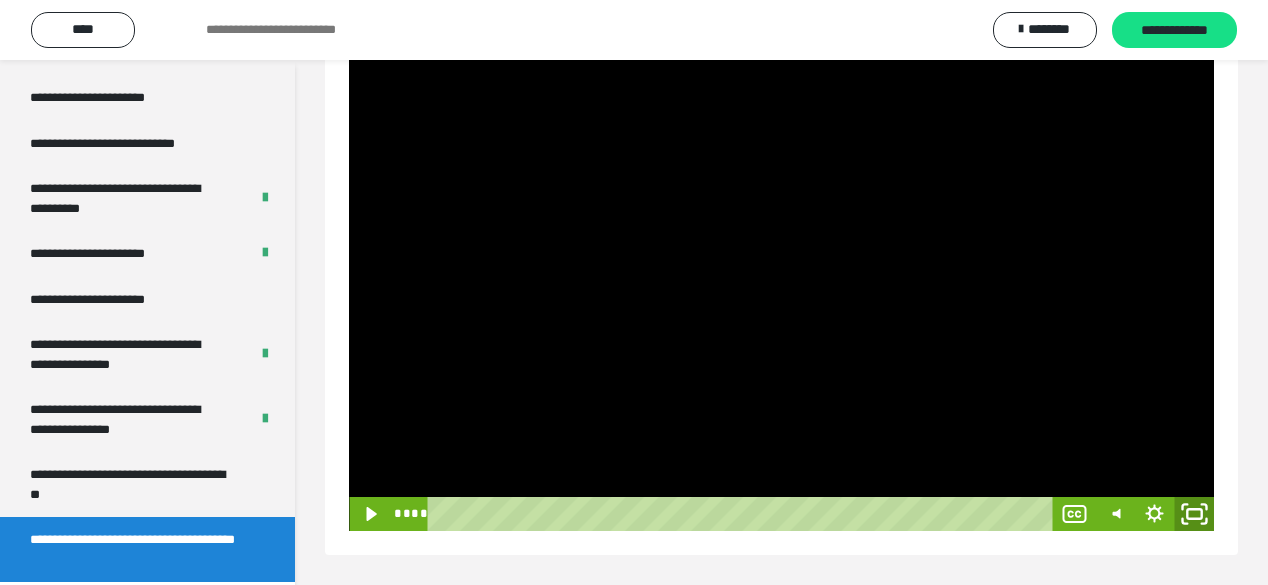click 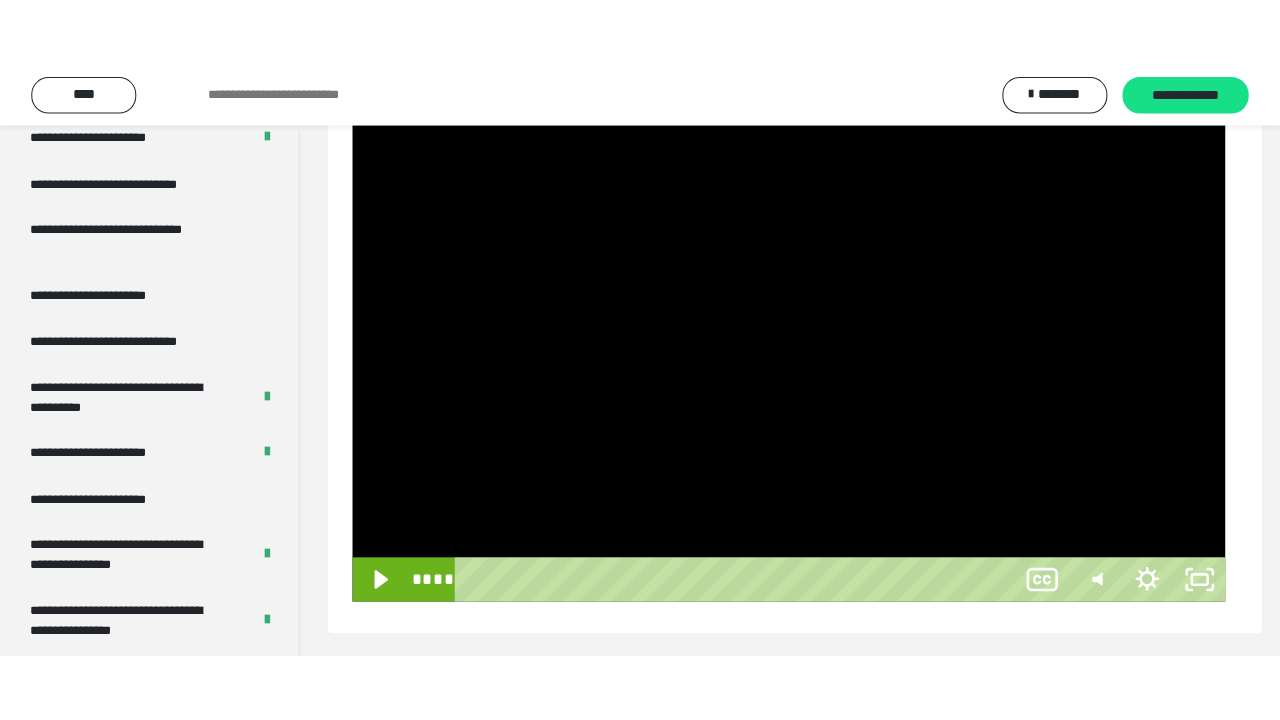 scroll, scrollTop: 162, scrollLeft: 0, axis: vertical 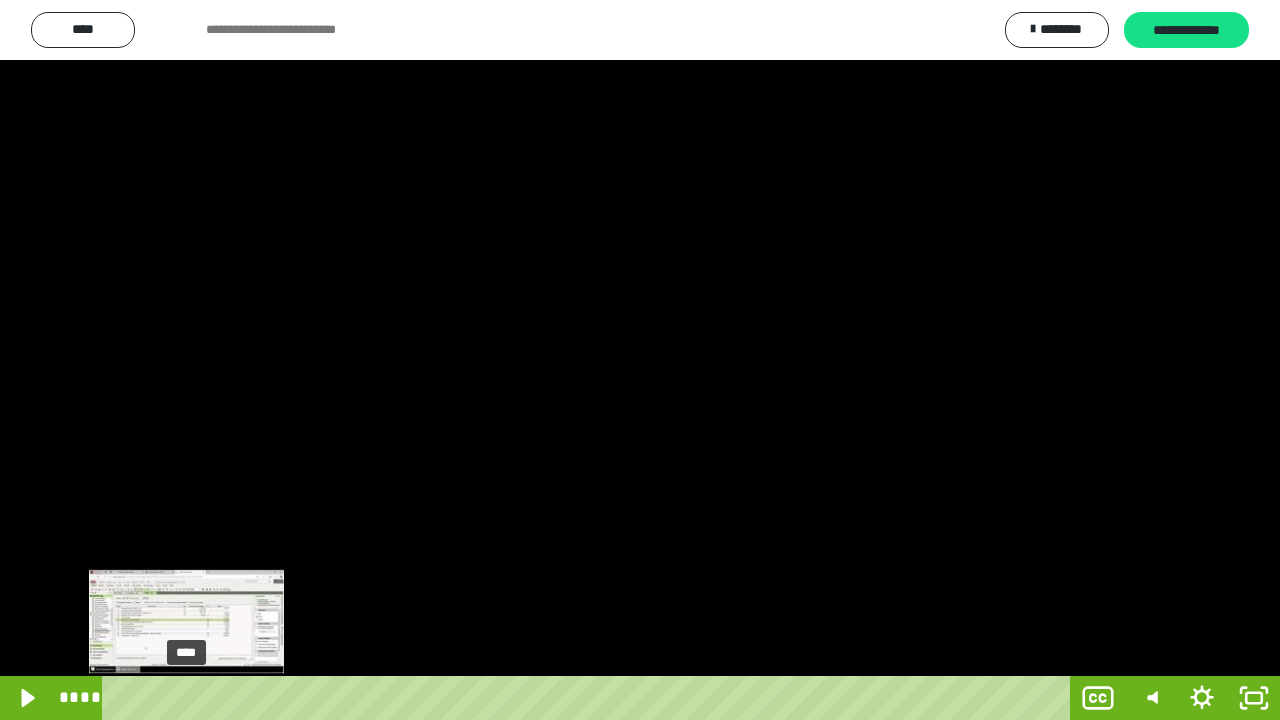 click on "****" at bounding box center [590, 698] 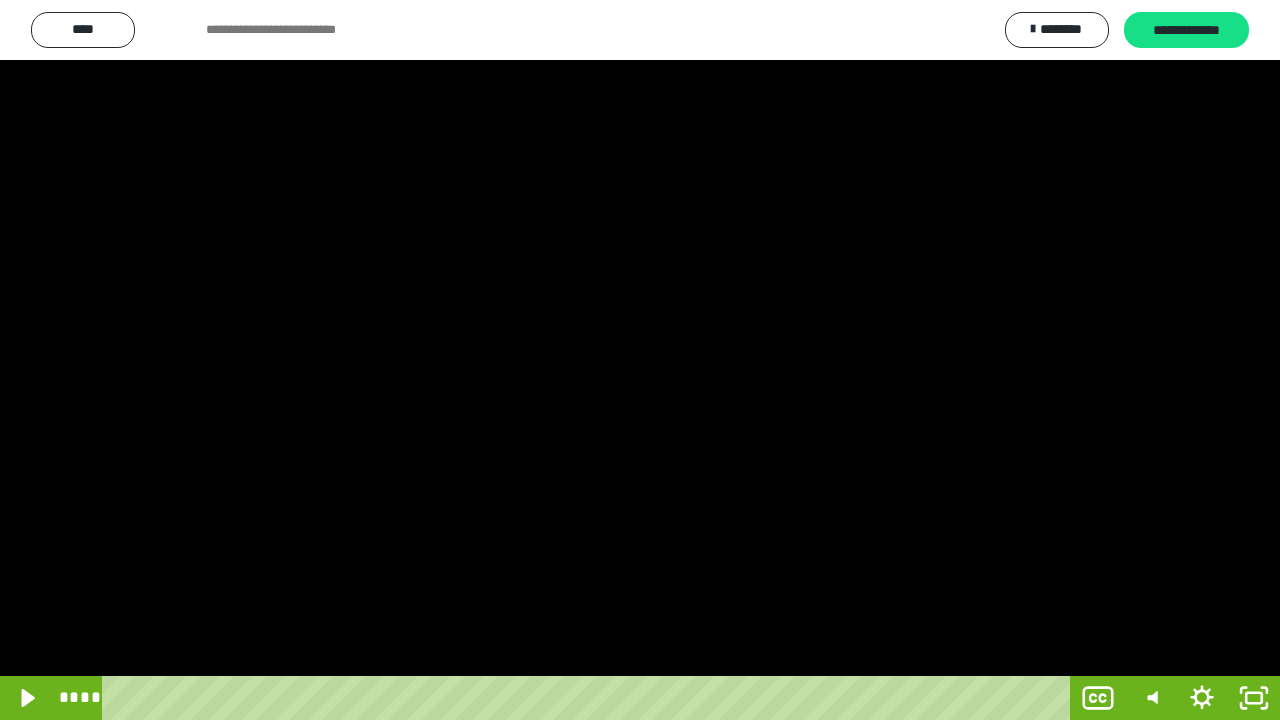 click at bounding box center [640, 360] 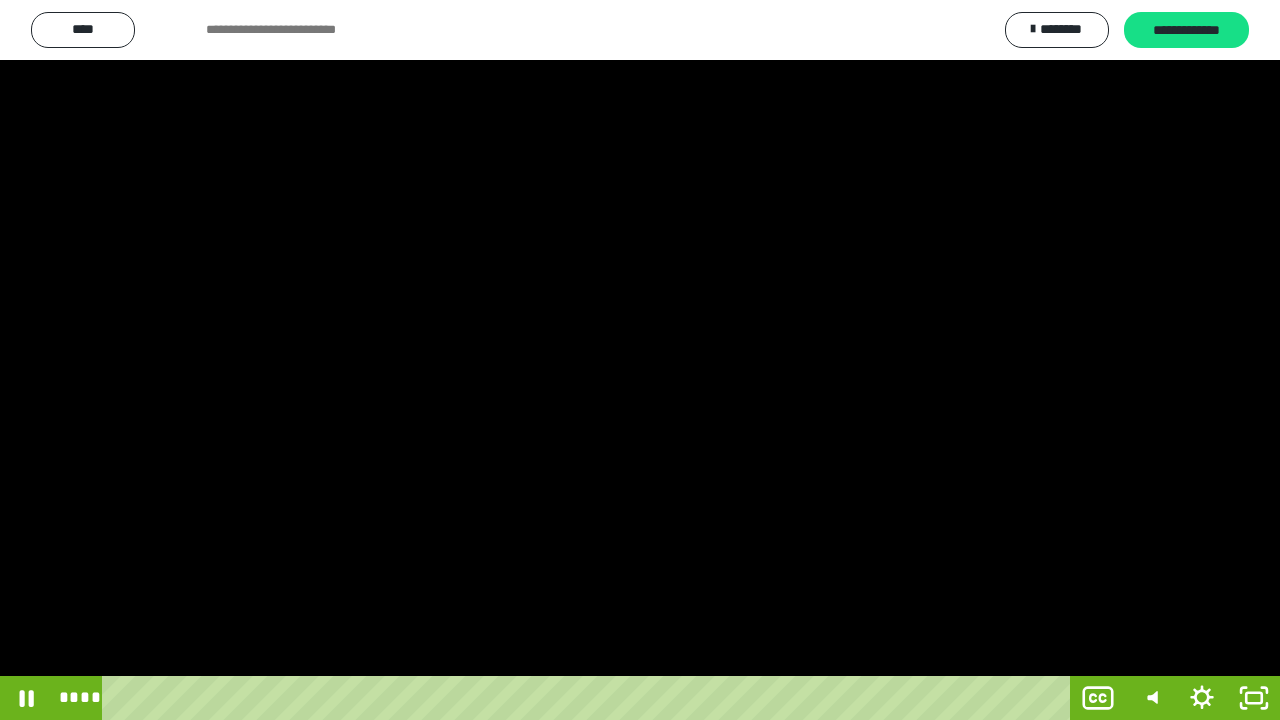 click at bounding box center (640, 360) 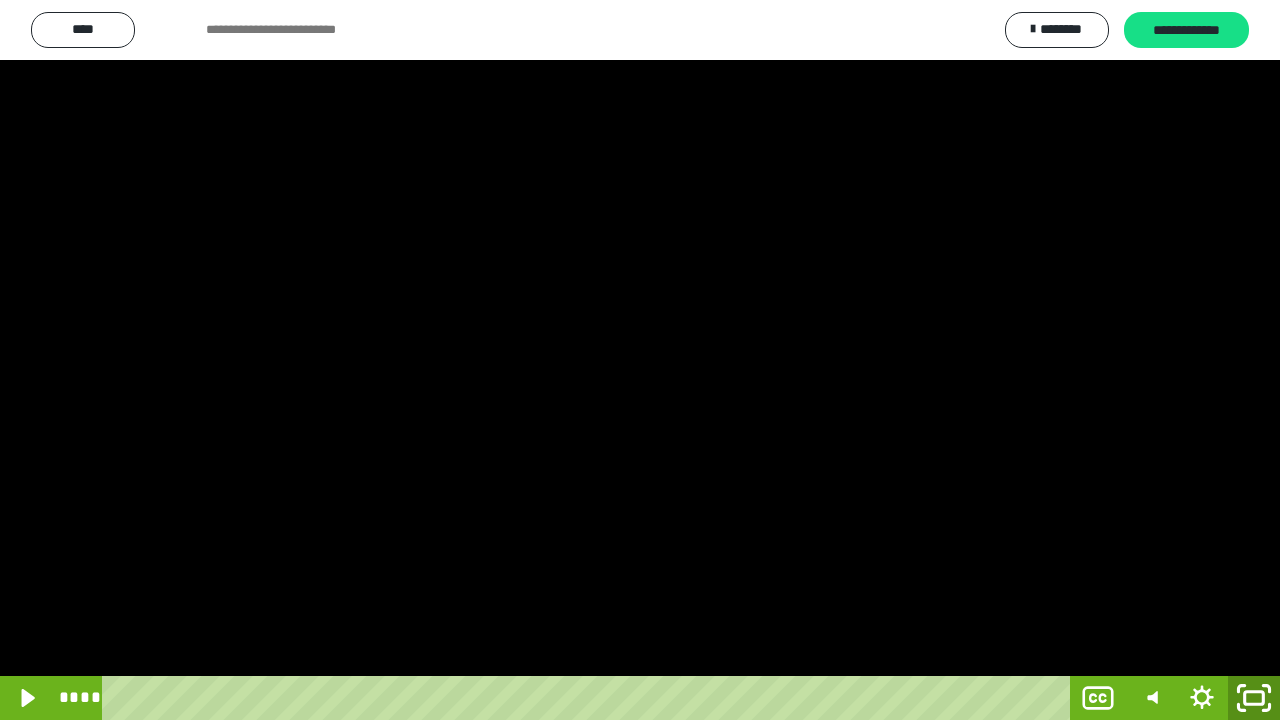 click 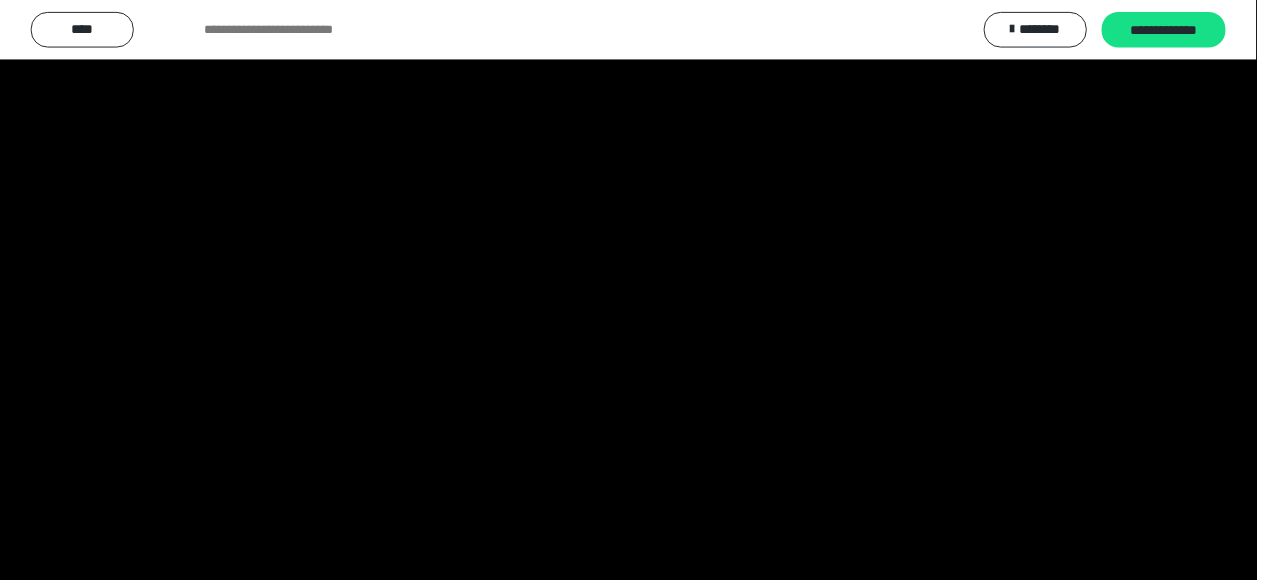 scroll, scrollTop: 3946, scrollLeft: 0, axis: vertical 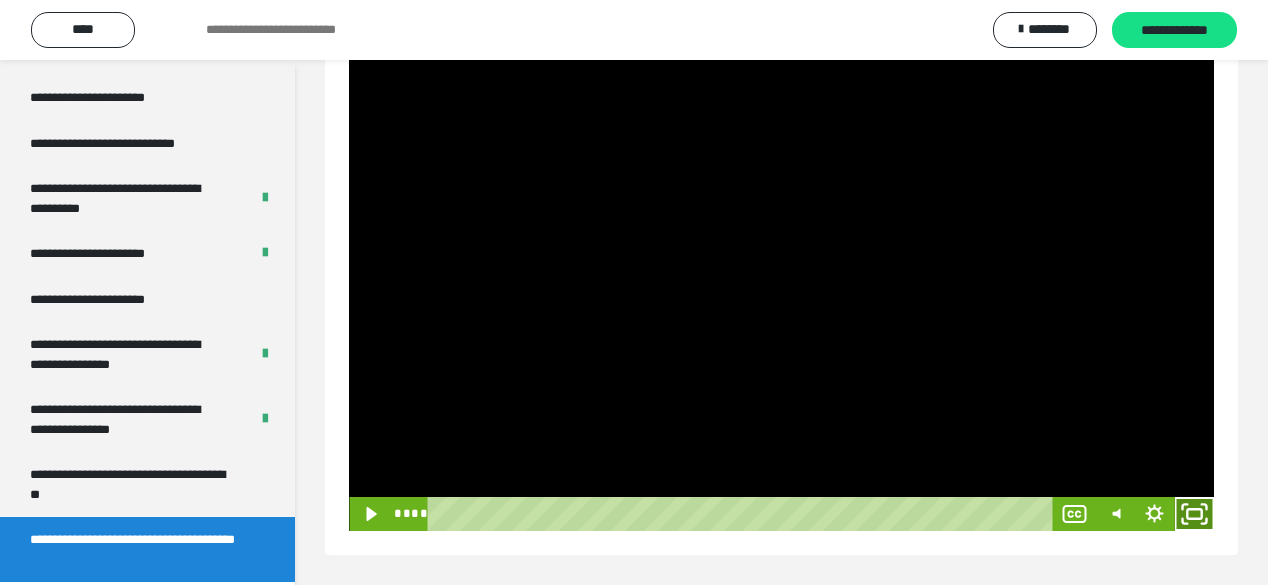 click 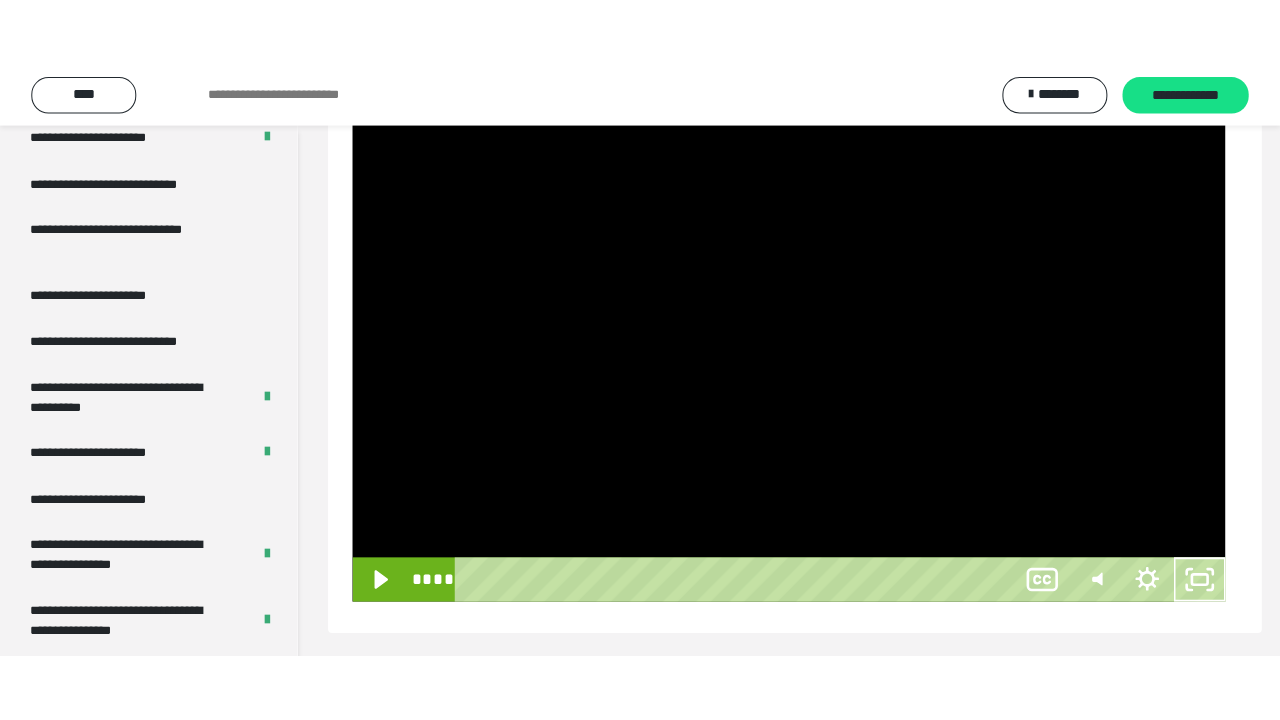 scroll, scrollTop: 162, scrollLeft: 0, axis: vertical 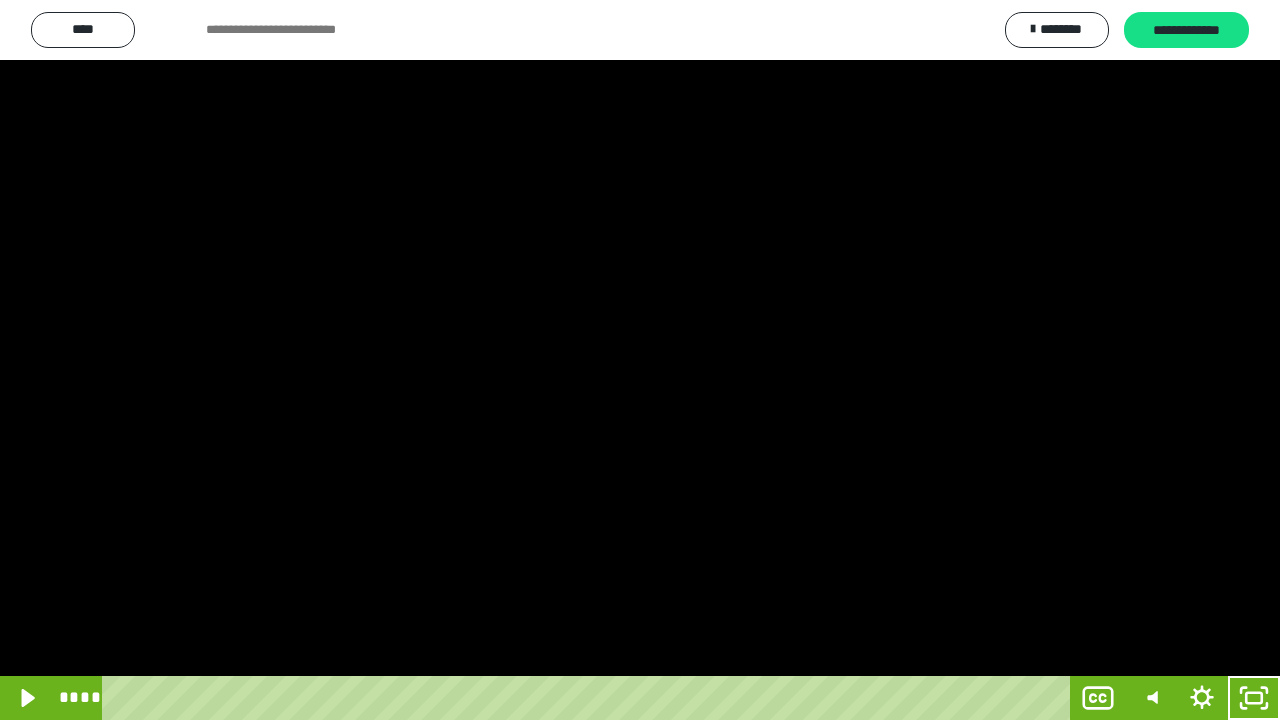click at bounding box center (640, 360) 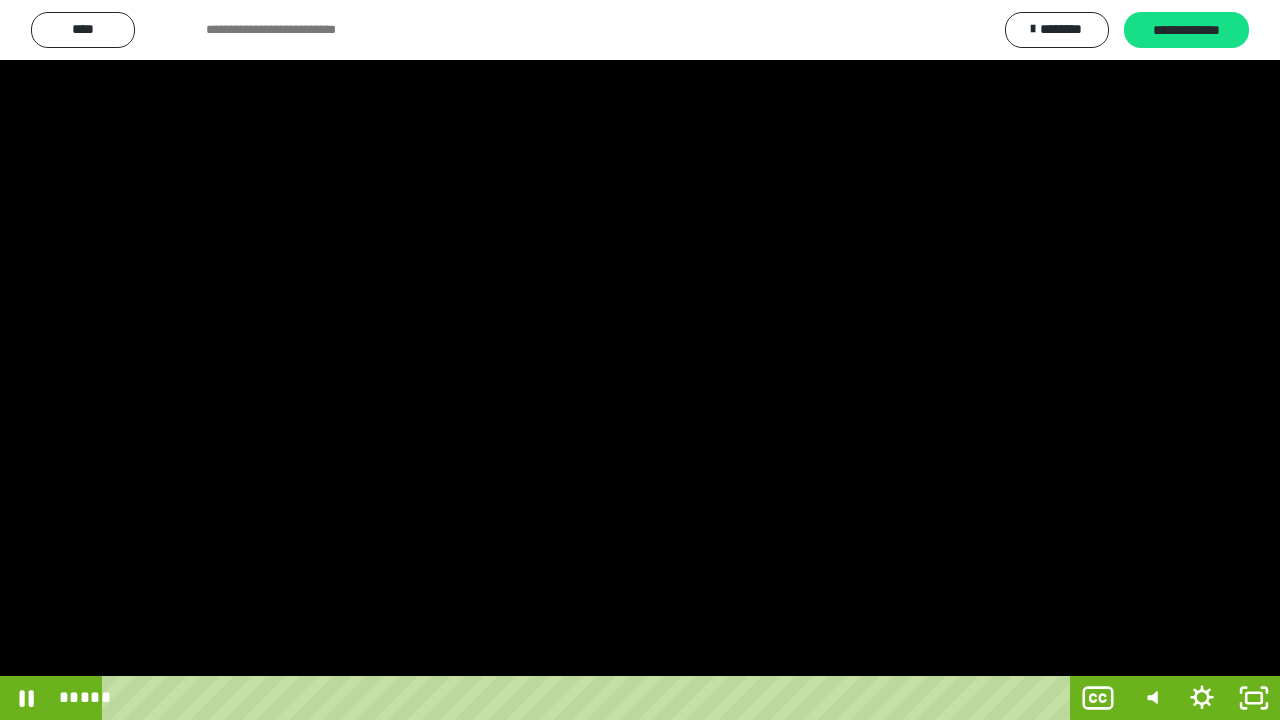 click at bounding box center [640, 360] 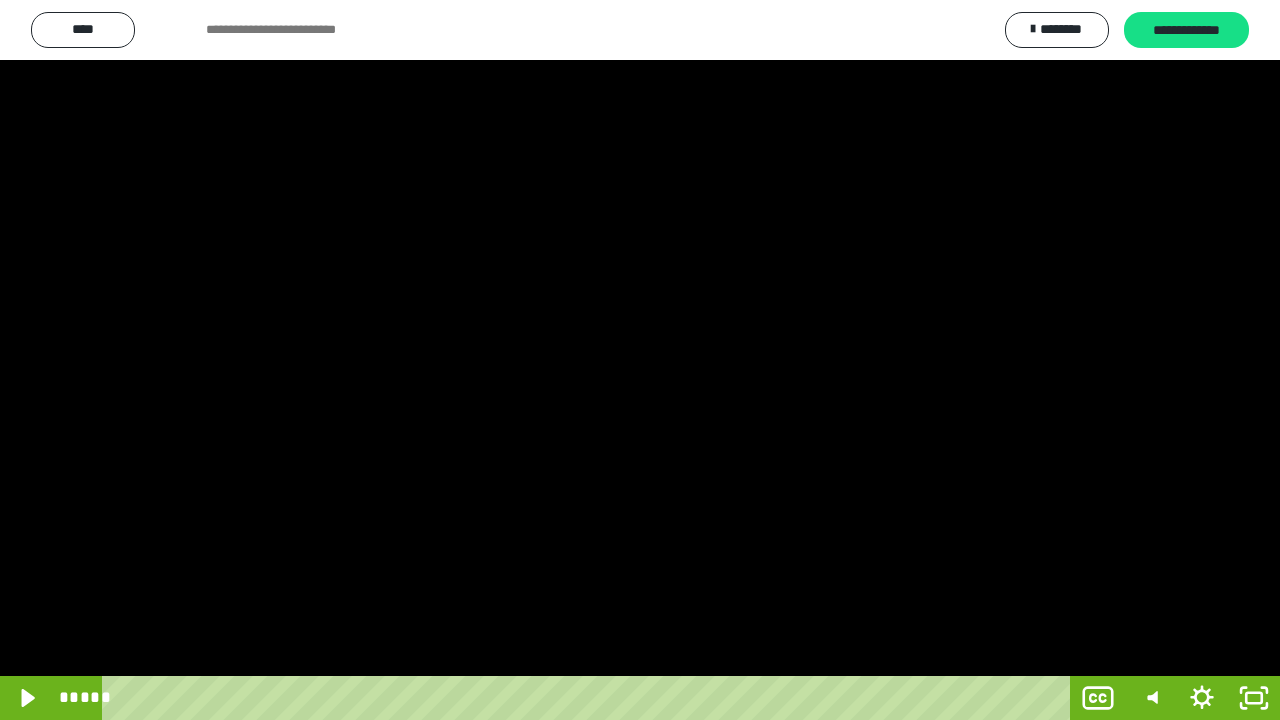 click at bounding box center (640, 360) 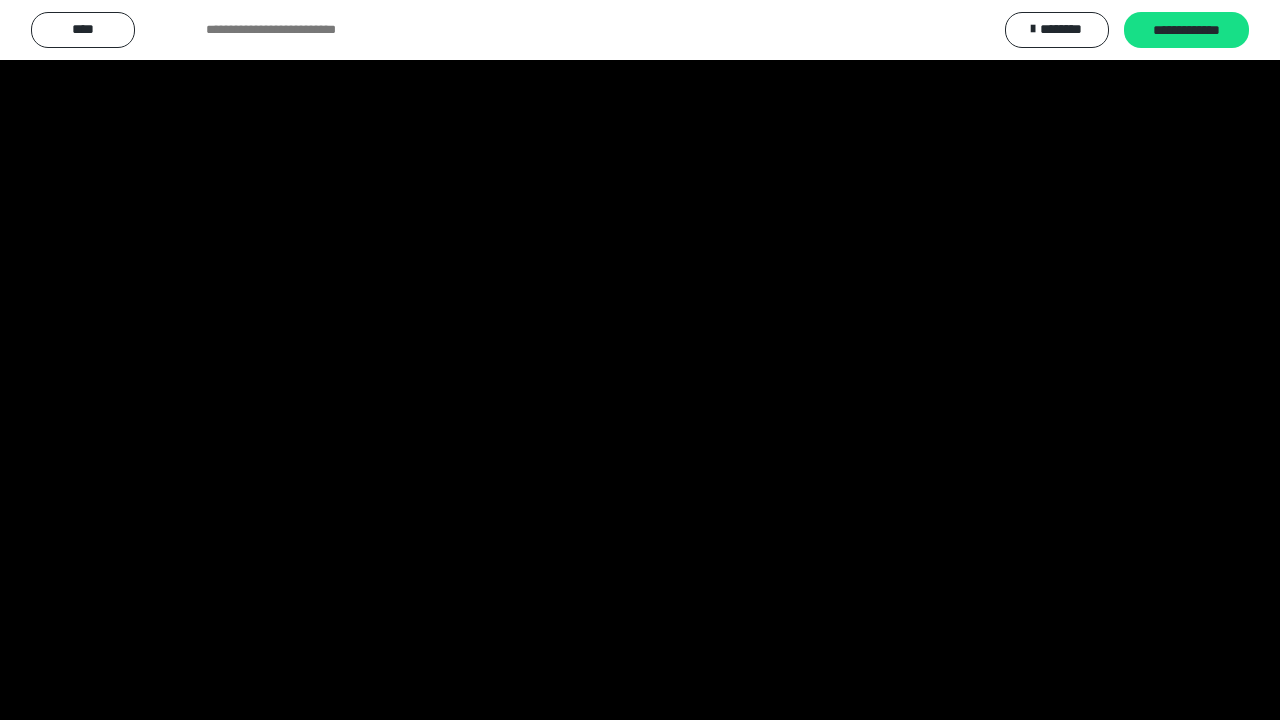 click at bounding box center (640, 360) 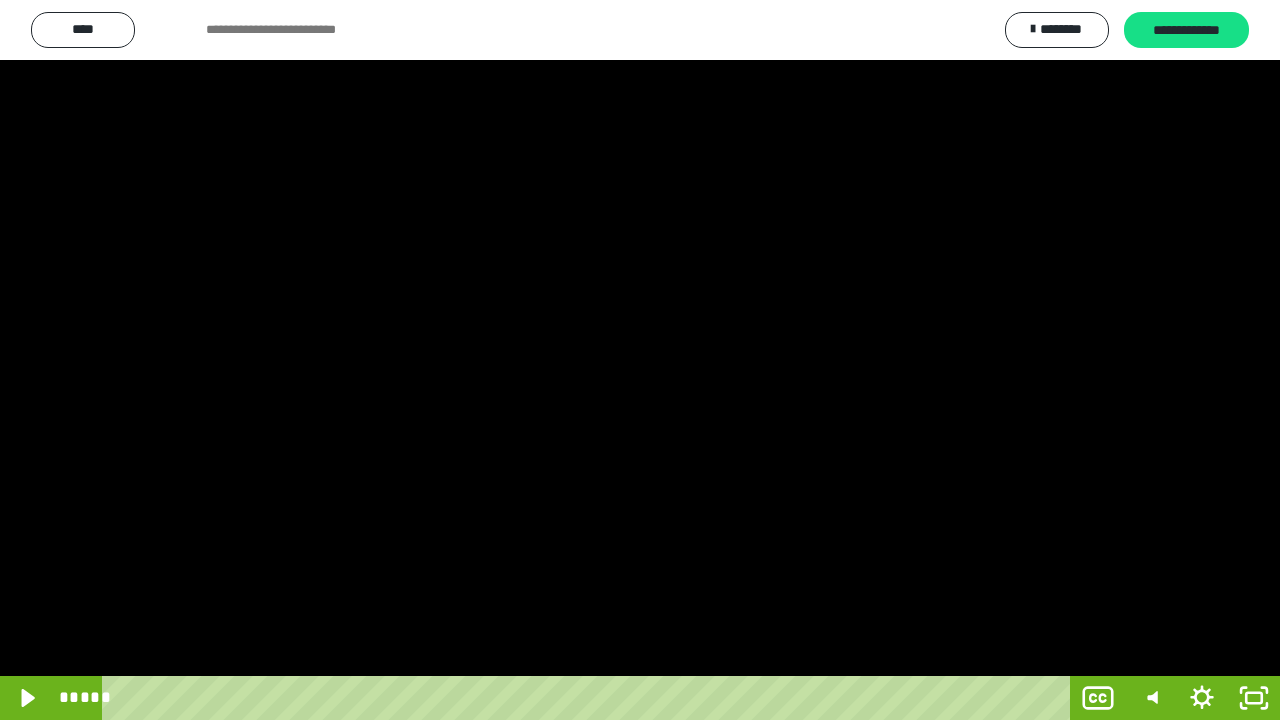 click at bounding box center [640, 360] 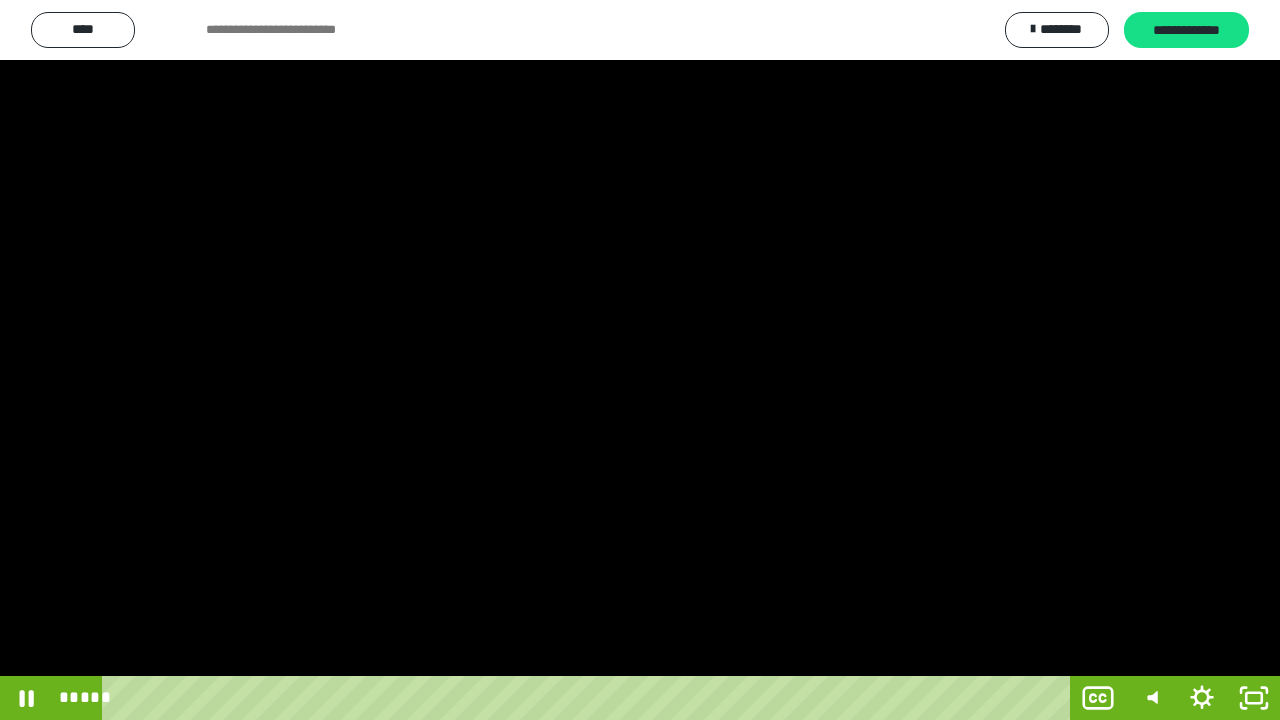 click at bounding box center [640, 360] 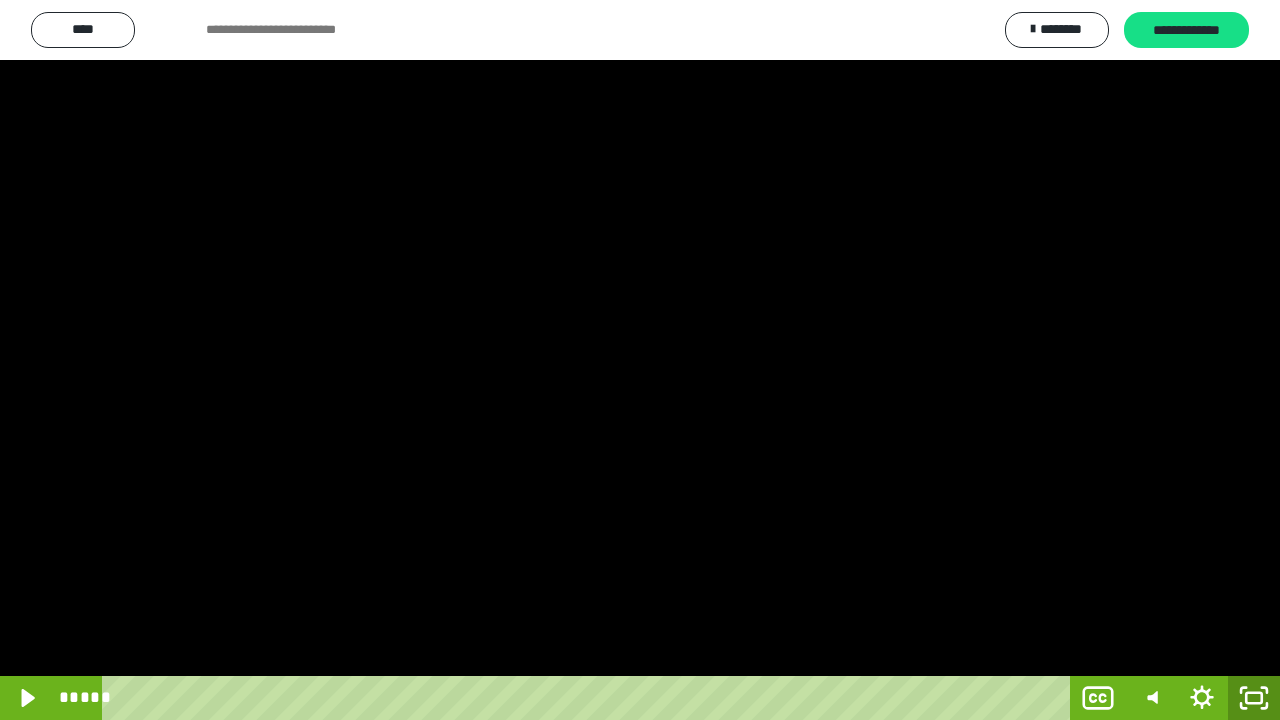 click 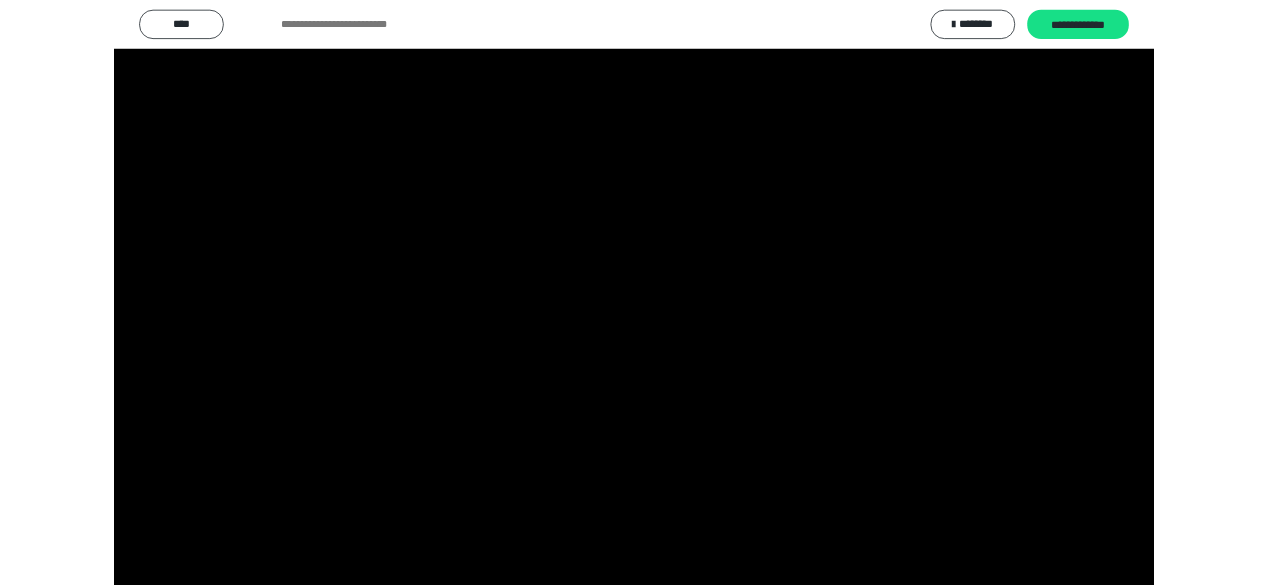 scroll, scrollTop: 3946, scrollLeft: 0, axis: vertical 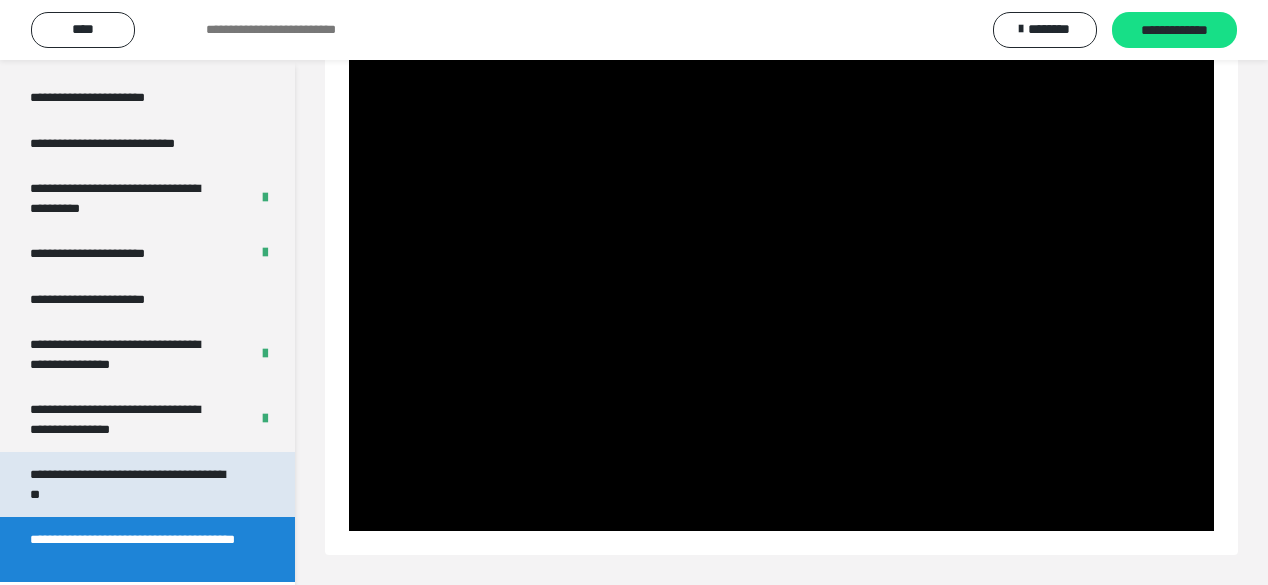 click on "**********" at bounding box center (133, 484) 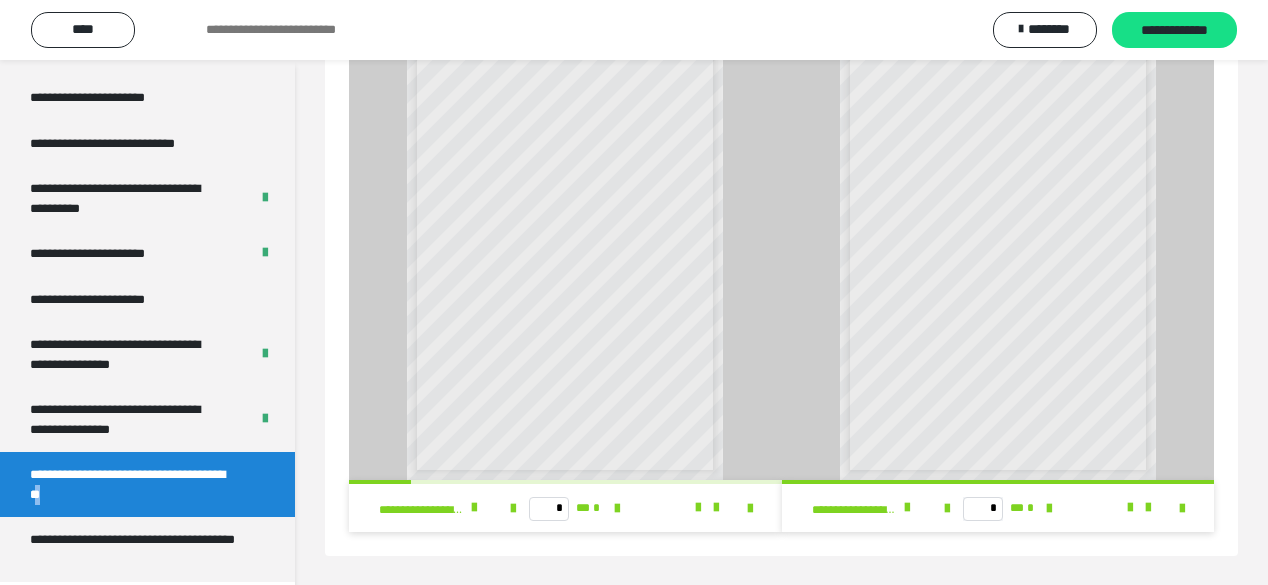 scroll, scrollTop: 110, scrollLeft: 0, axis: vertical 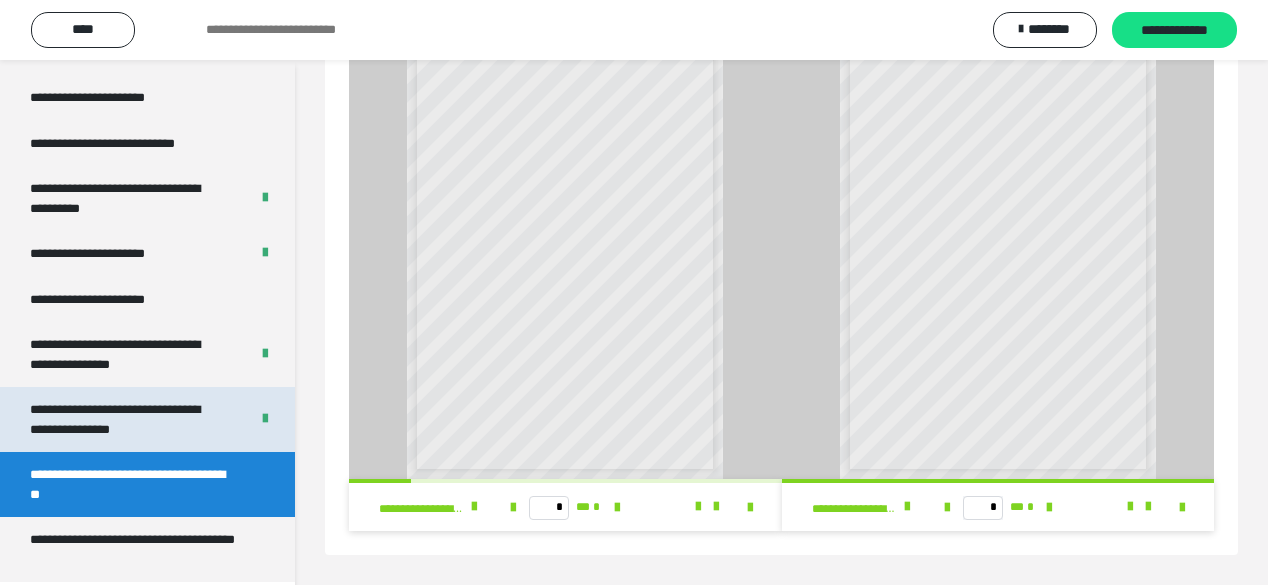 click on "**********" at bounding box center (125, 419) 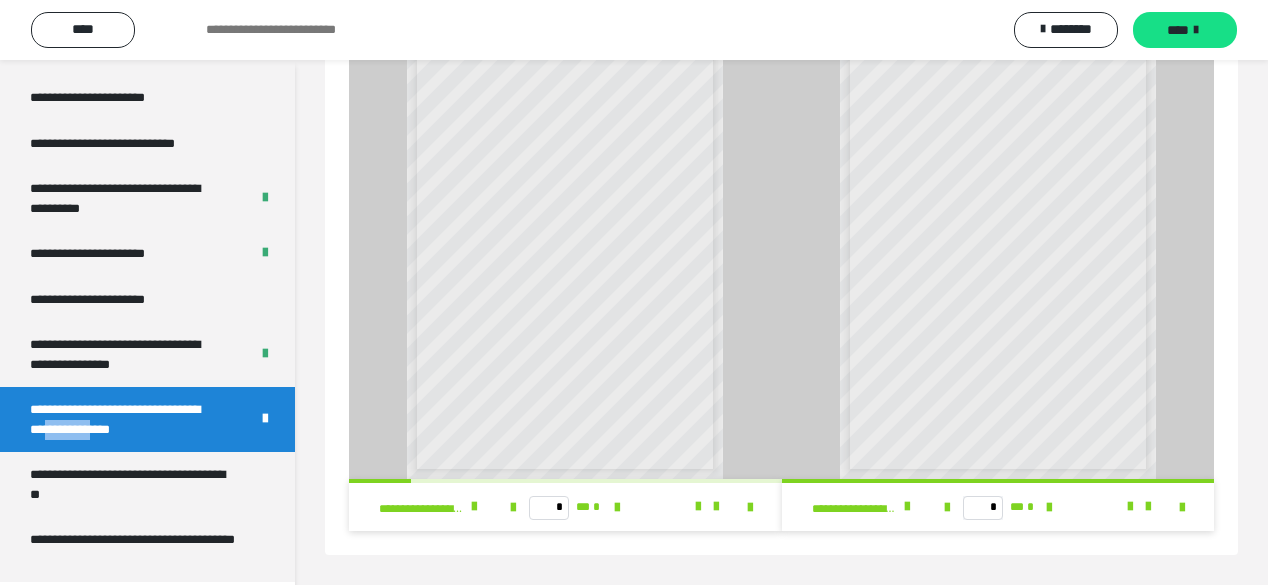 scroll, scrollTop: 84, scrollLeft: 0, axis: vertical 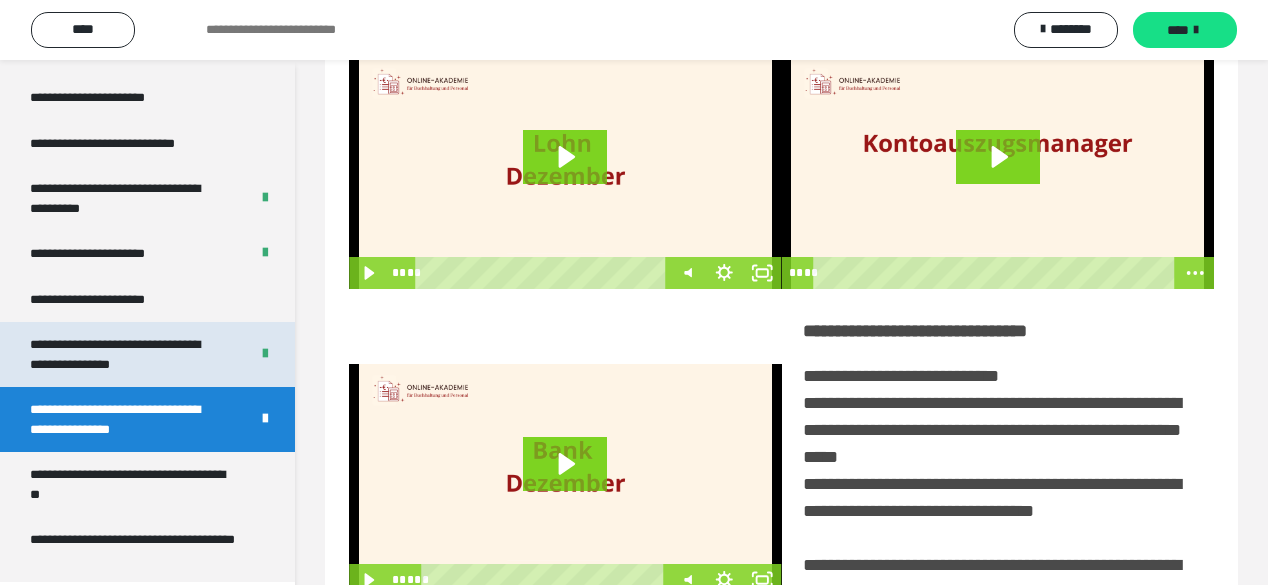 click on "**********" at bounding box center (125, 354) 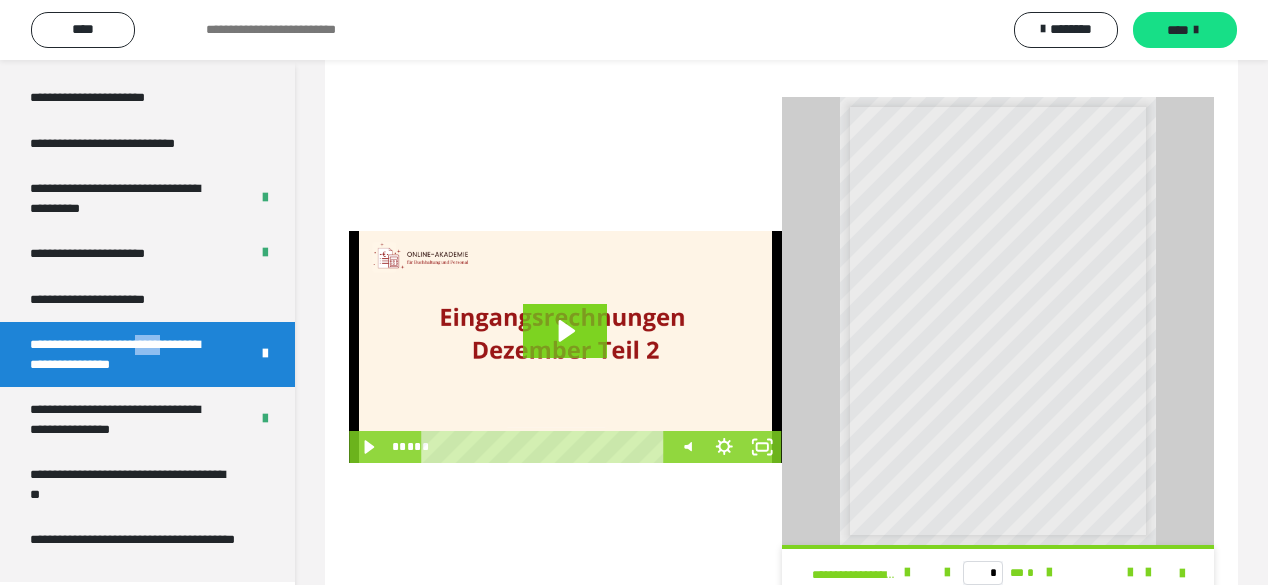 scroll, scrollTop: 529, scrollLeft: 0, axis: vertical 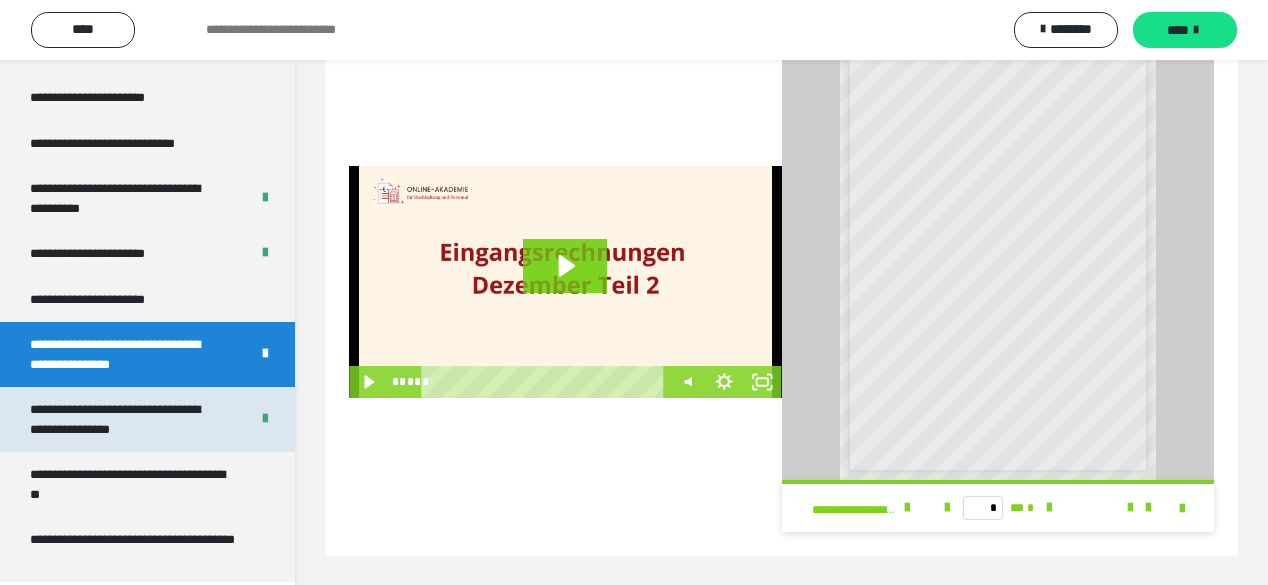 click on "**********" at bounding box center (125, 419) 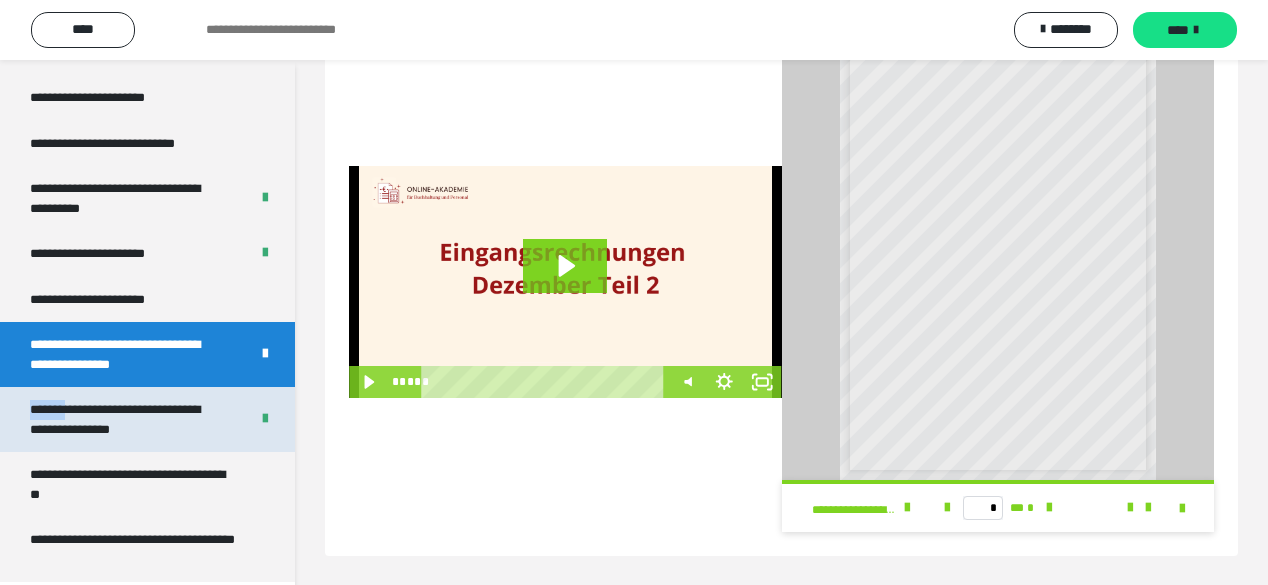 click on "**********" at bounding box center (125, 419) 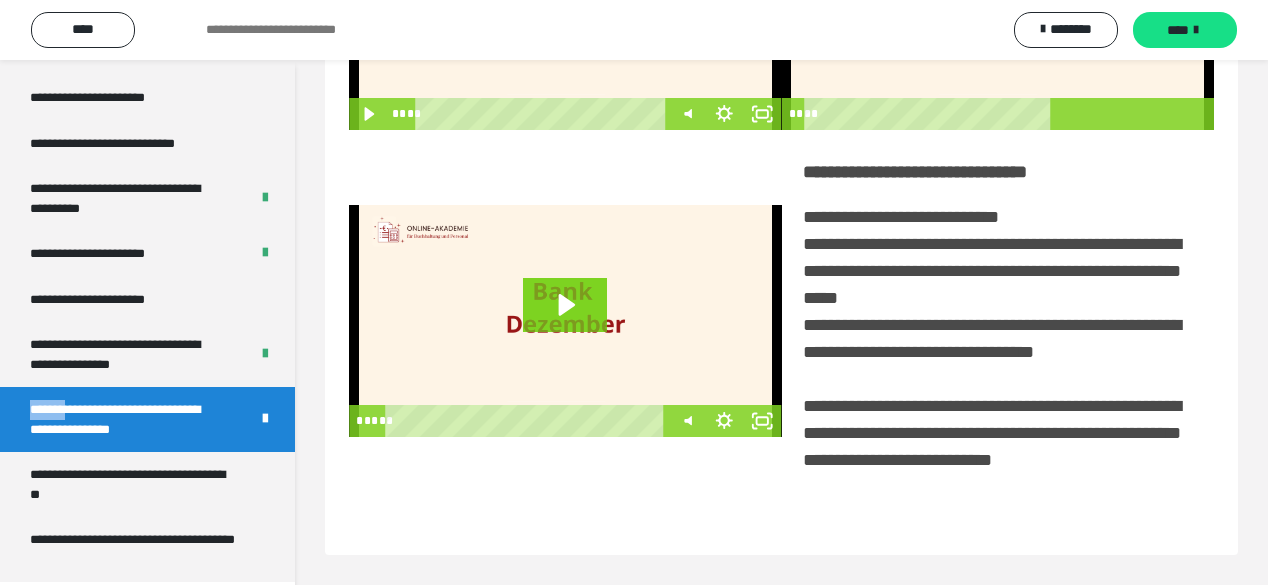 scroll, scrollTop: 84, scrollLeft: 0, axis: vertical 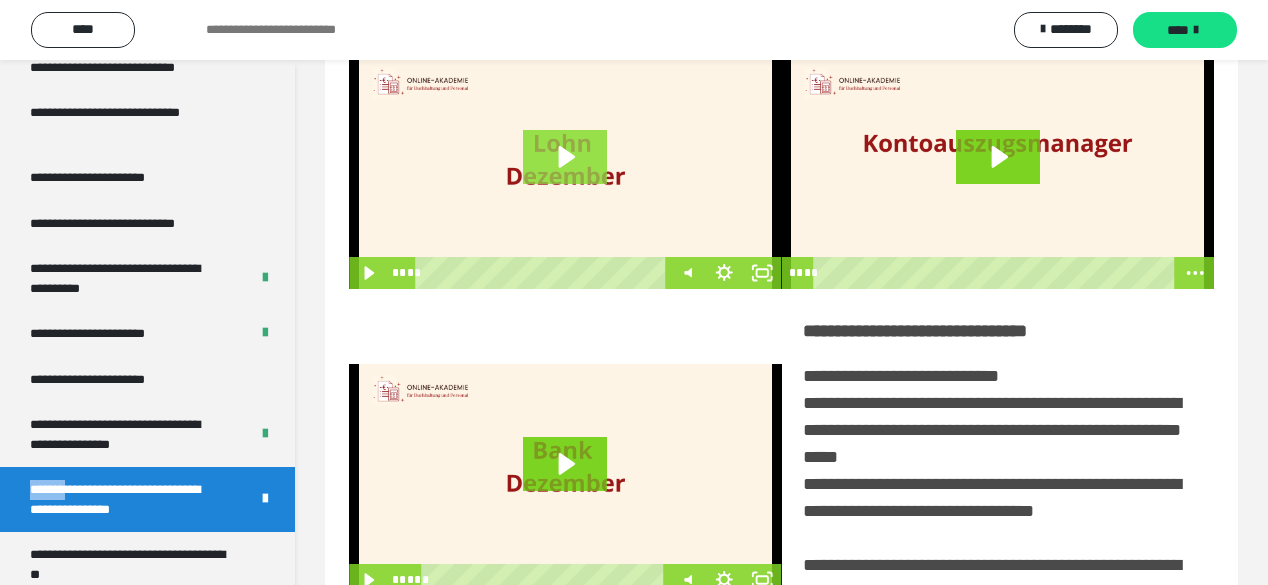 click 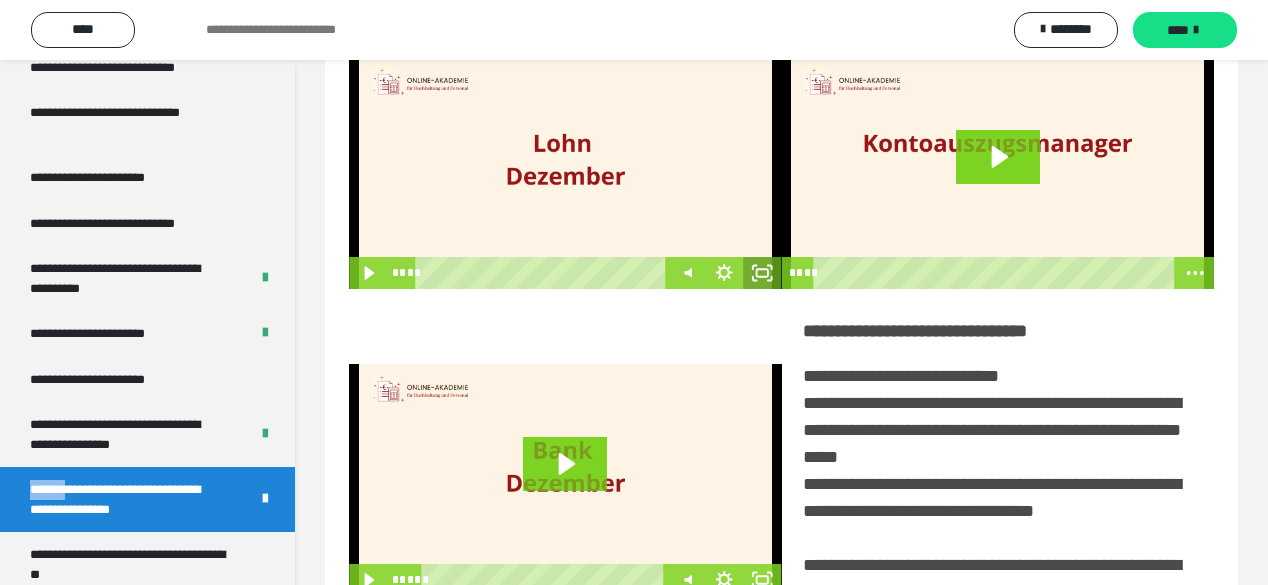 click 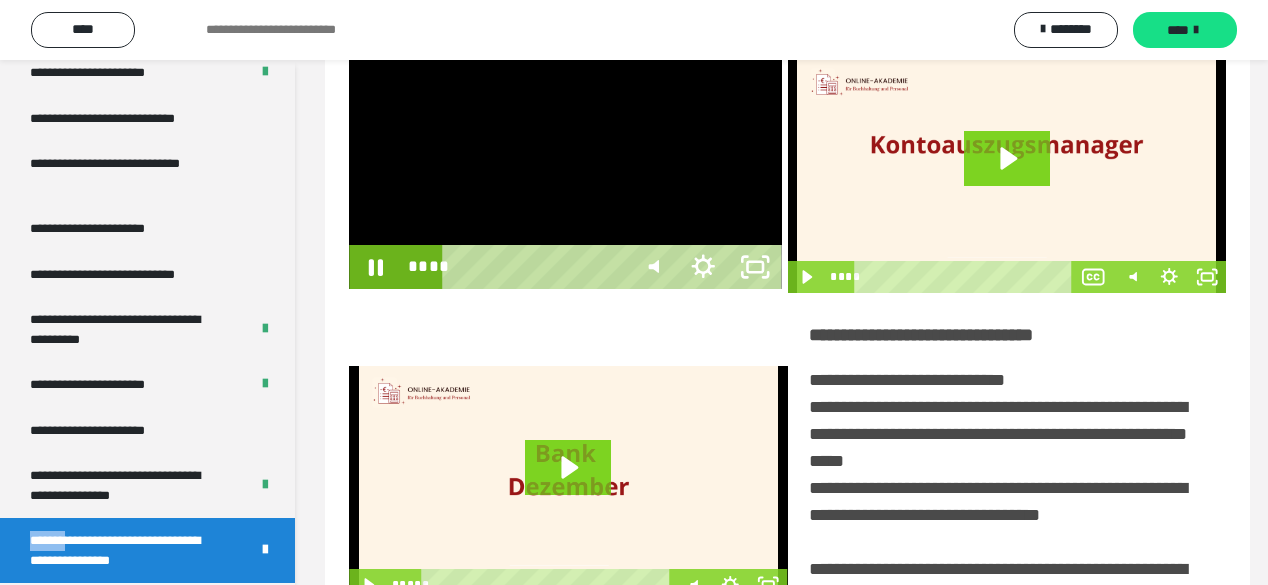 scroll, scrollTop: 3811, scrollLeft: 0, axis: vertical 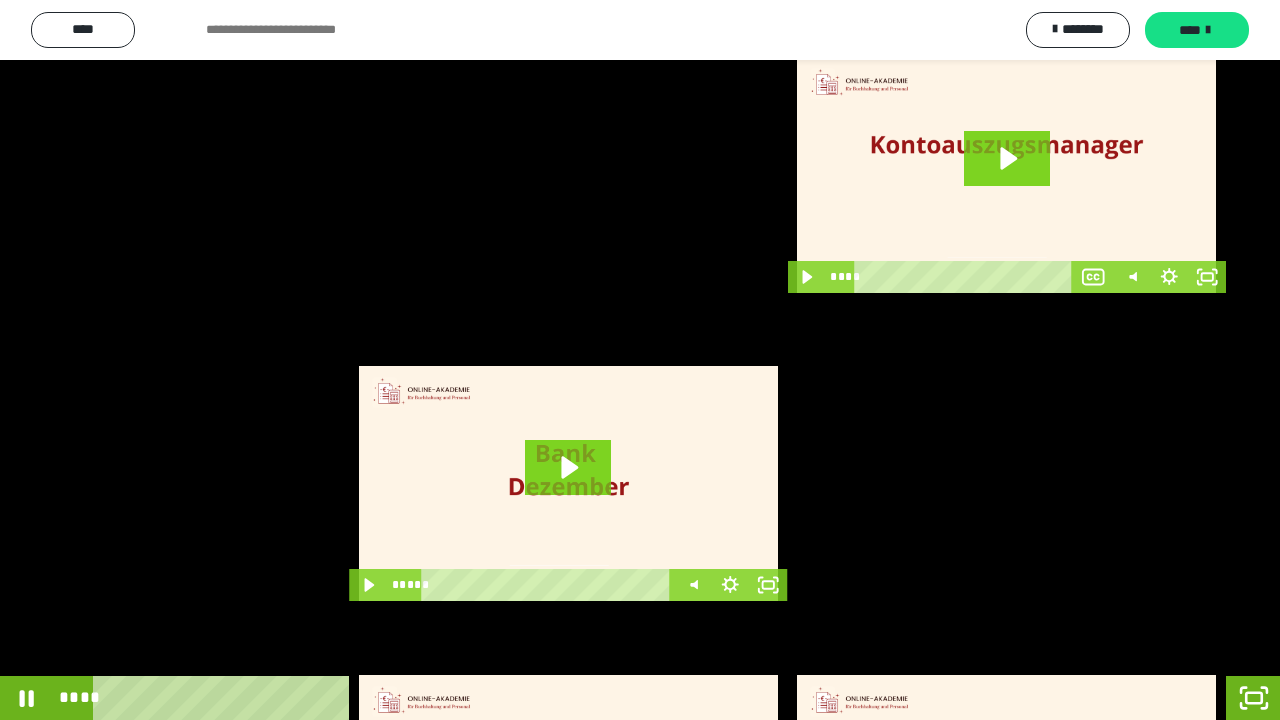 click at bounding box center (640, 360) 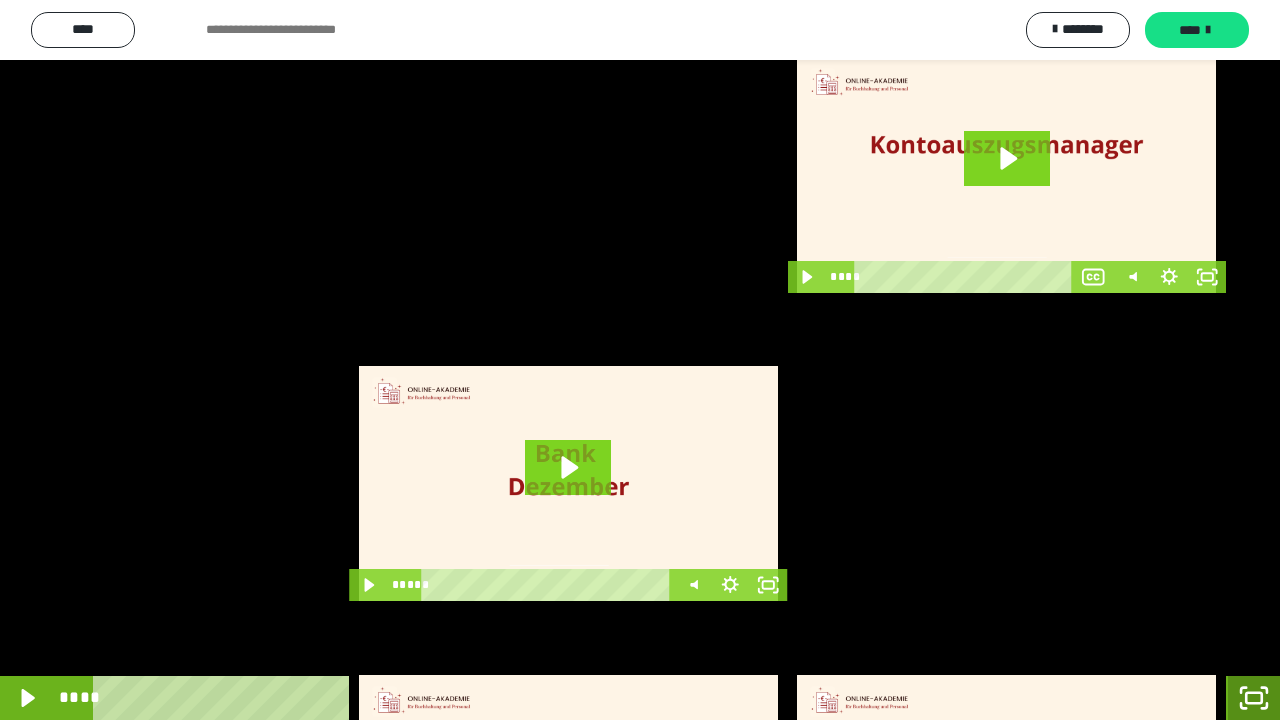 click 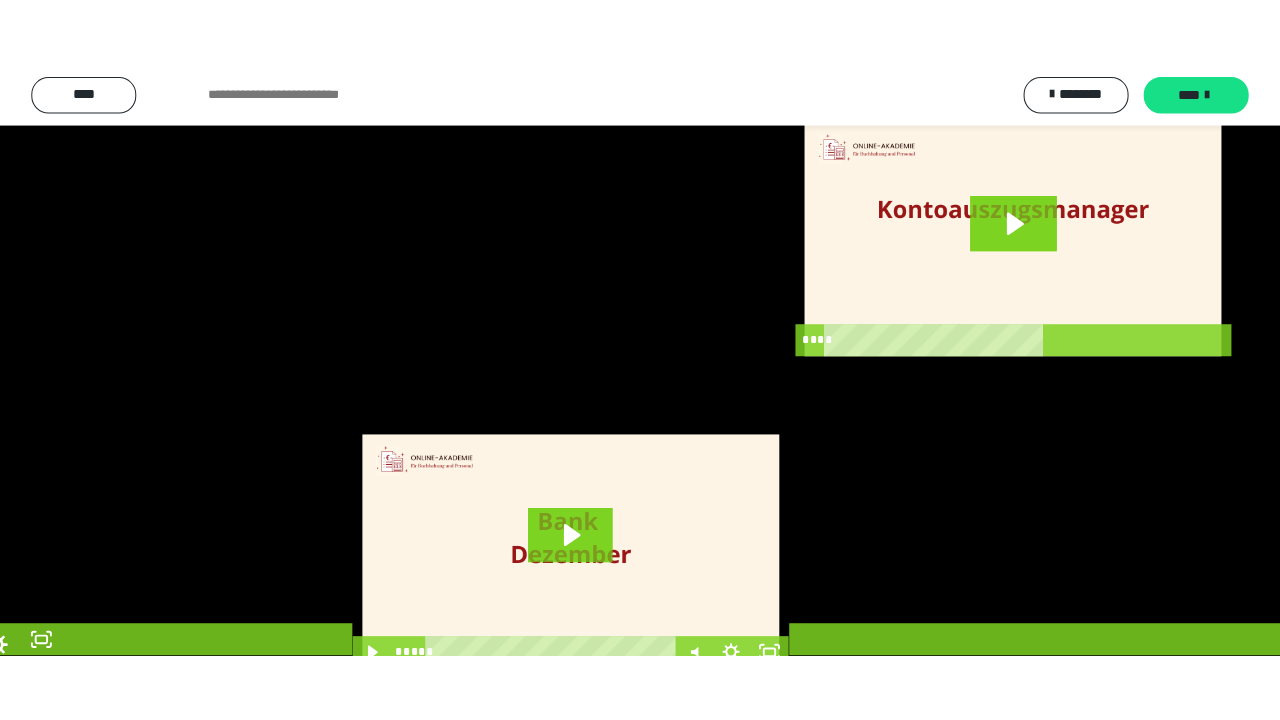 scroll, scrollTop: 3866, scrollLeft: 0, axis: vertical 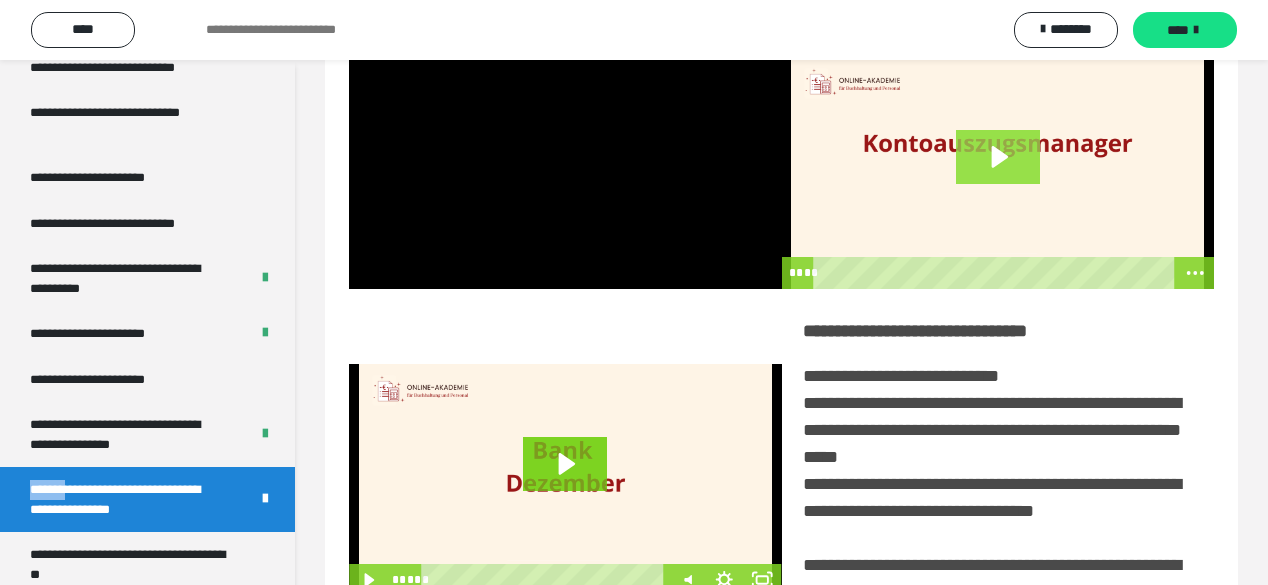 click 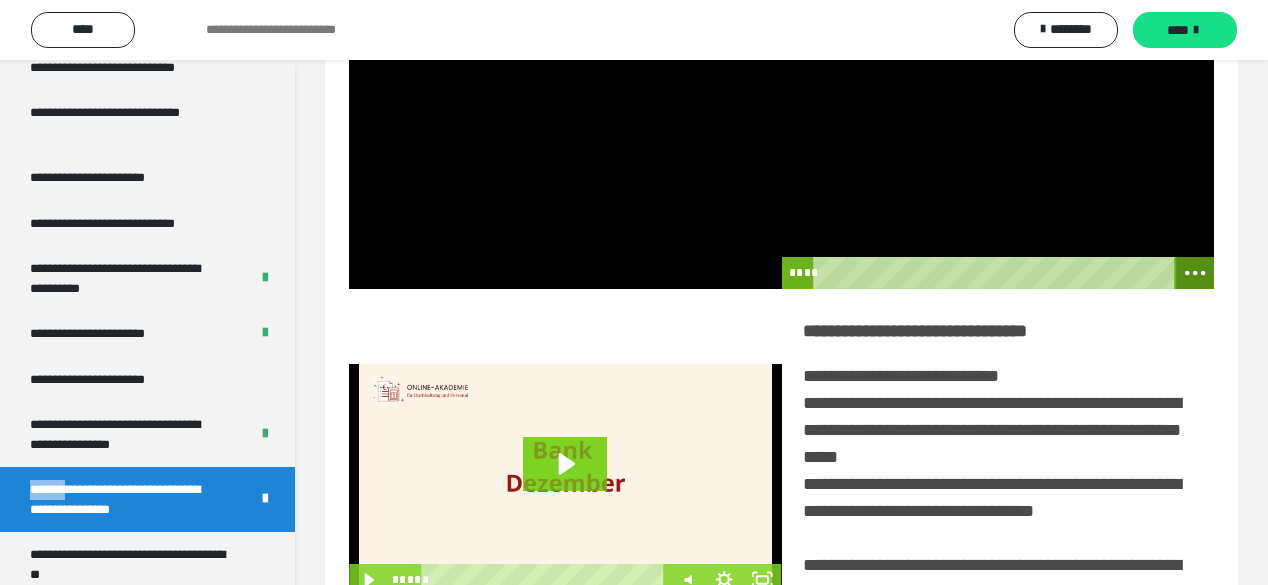 click 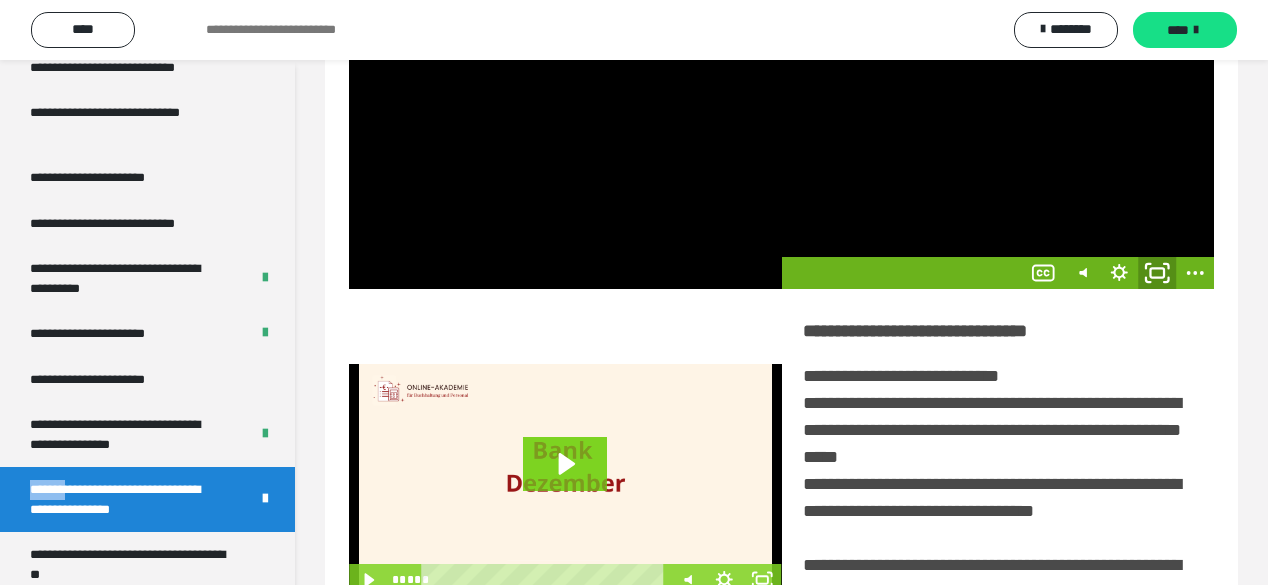 click 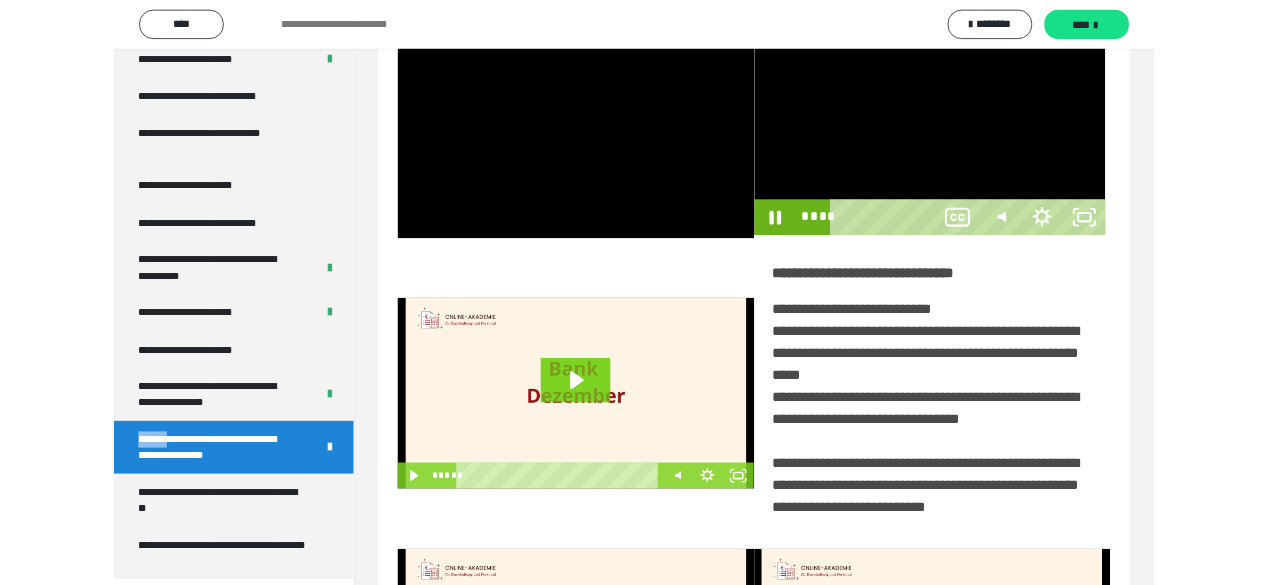 scroll, scrollTop: 3811, scrollLeft: 0, axis: vertical 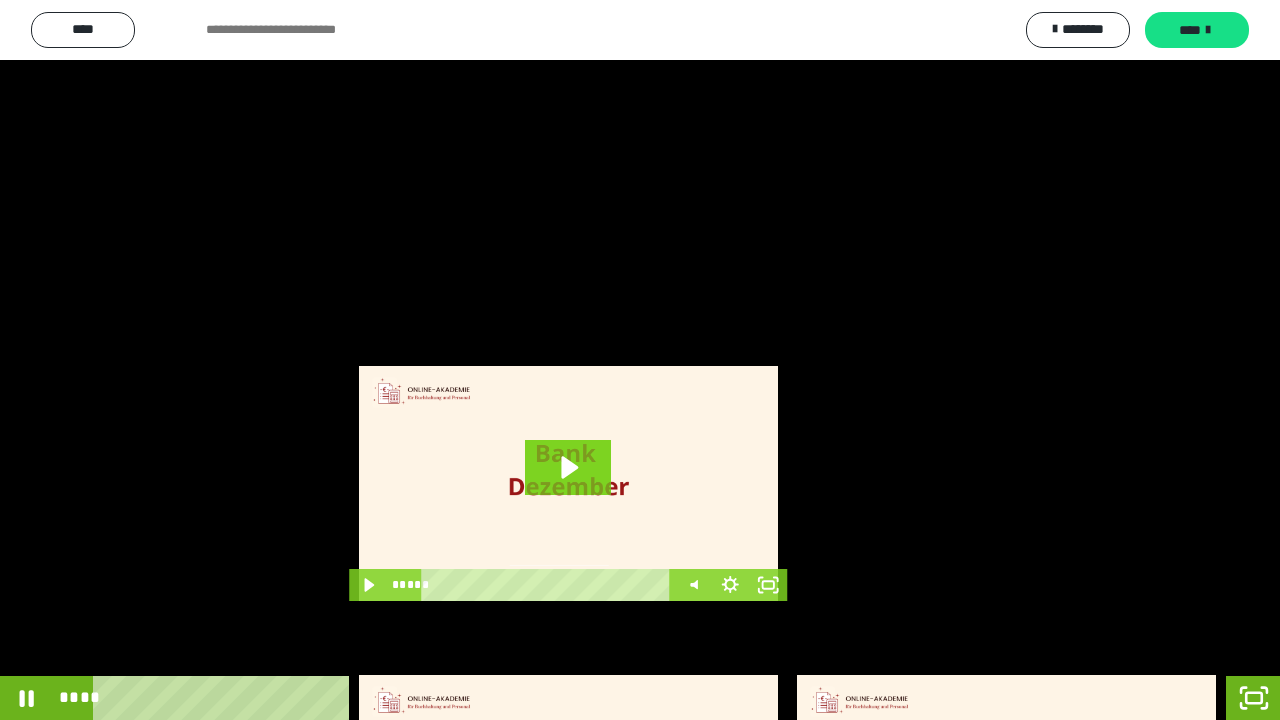 click at bounding box center [640, 360] 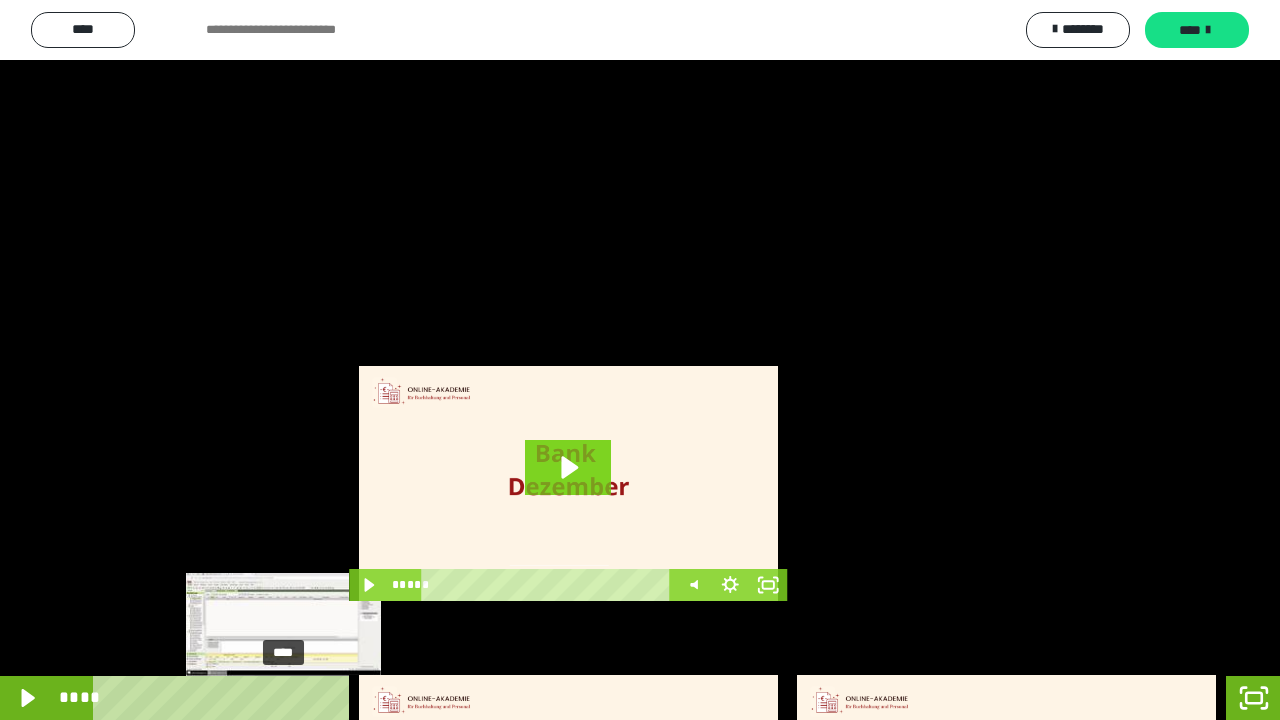 click on "****" at bounding box center (586, 698) 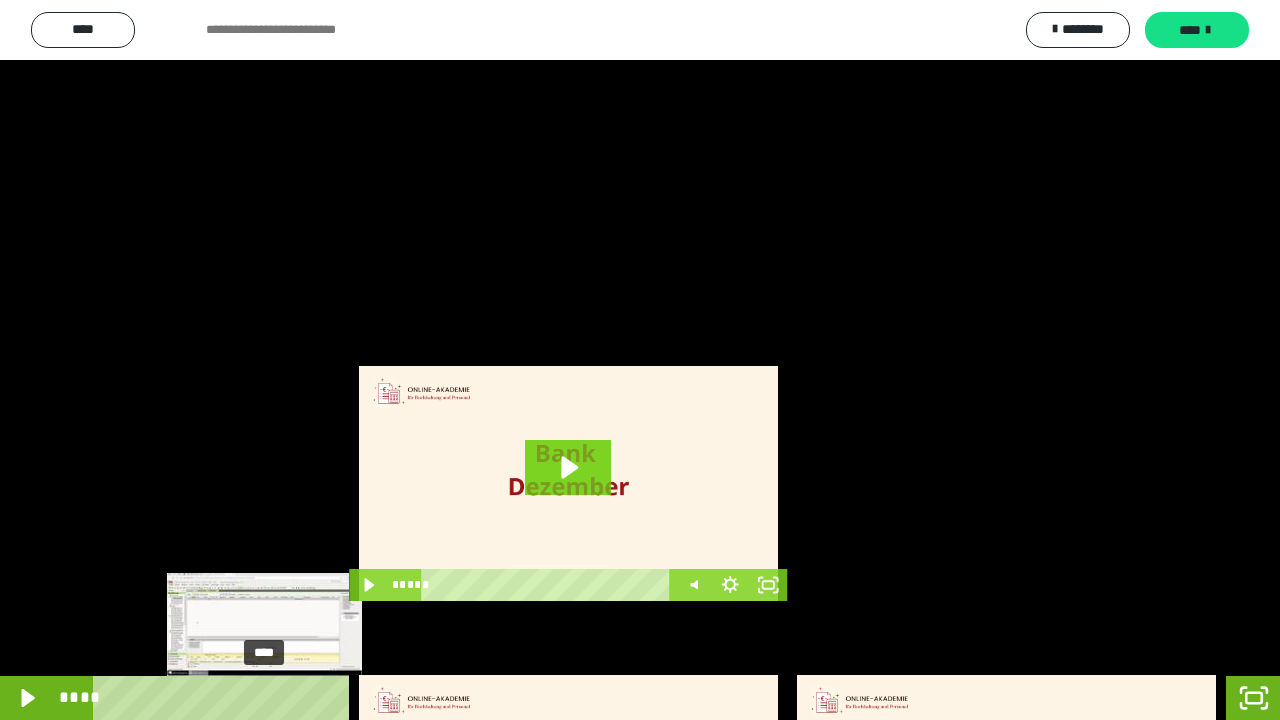 click on "****" at bounding box center [586, 698] 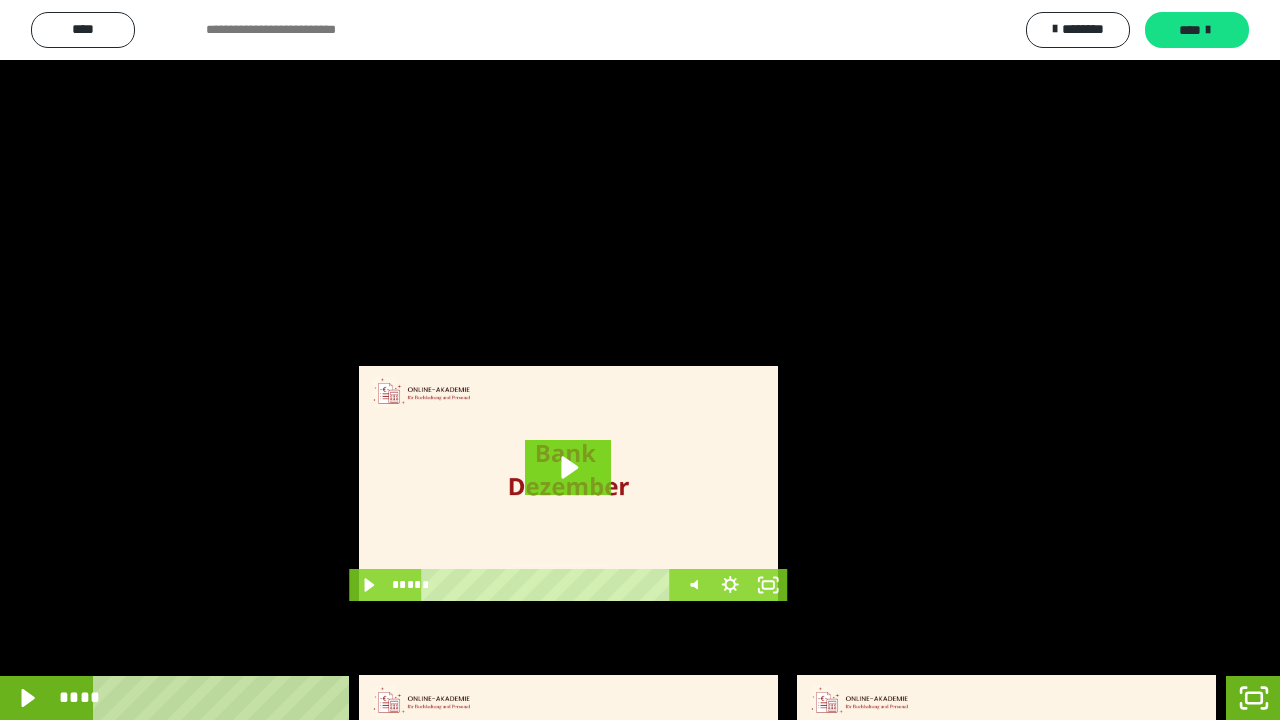 click at bounding box center (640, 360) 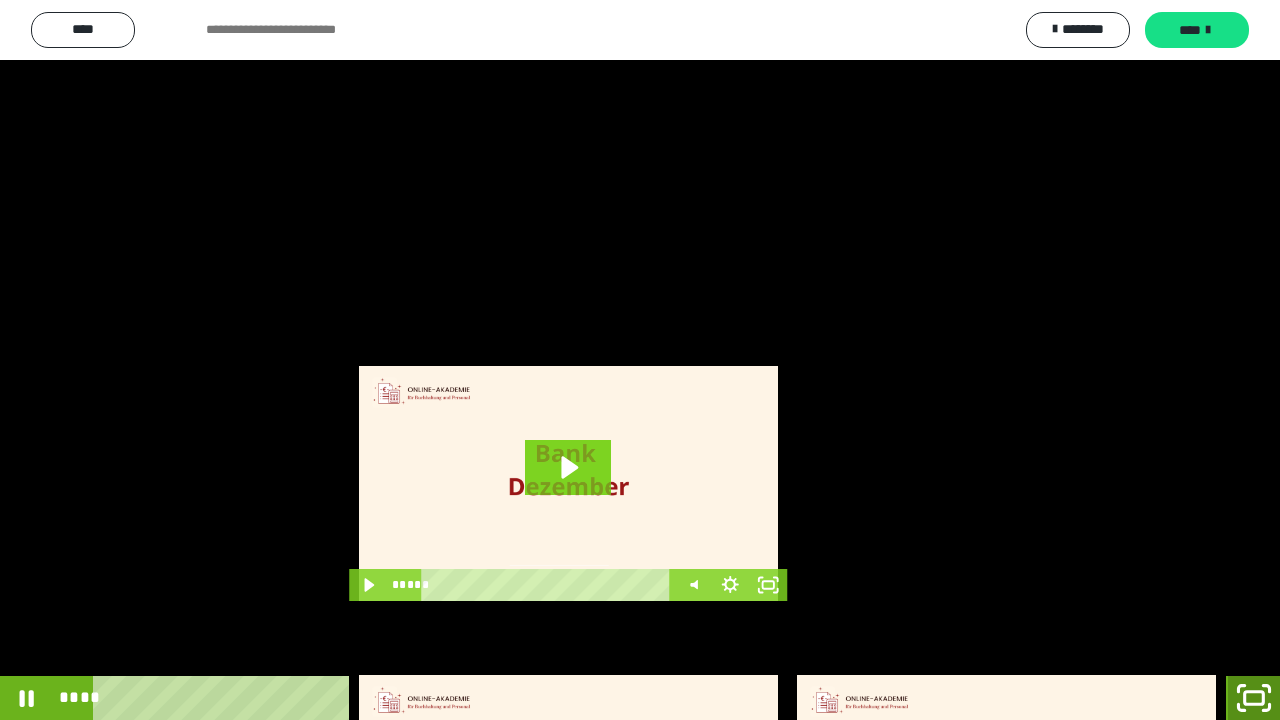click 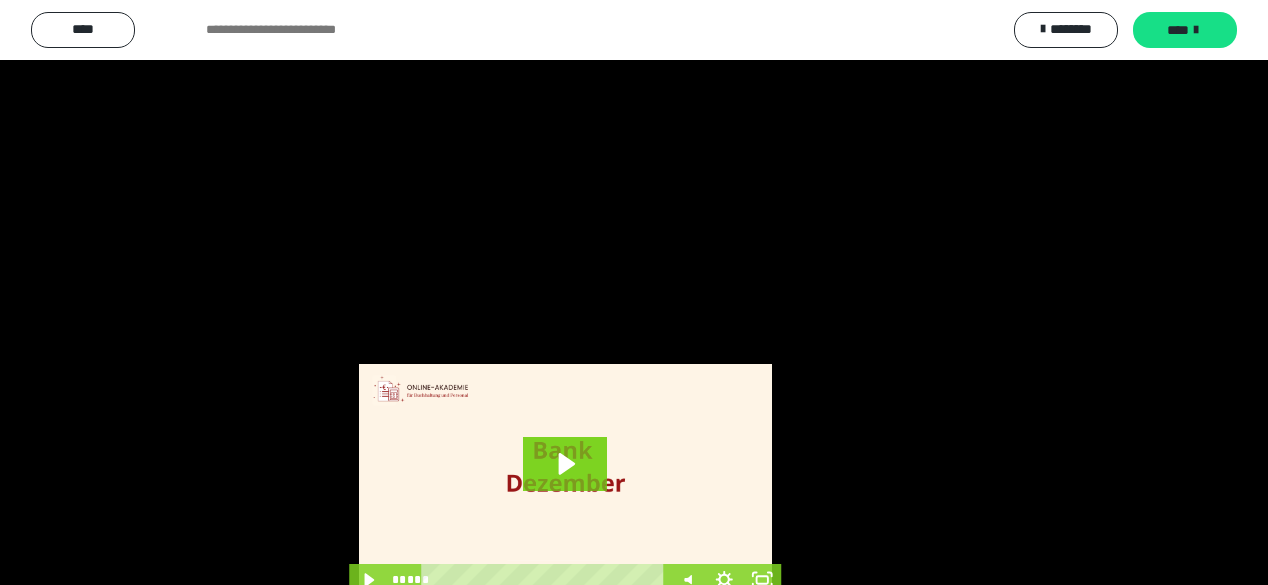 scroll, scrollTop: 3866, scrollLeft: 0, axis: vertical 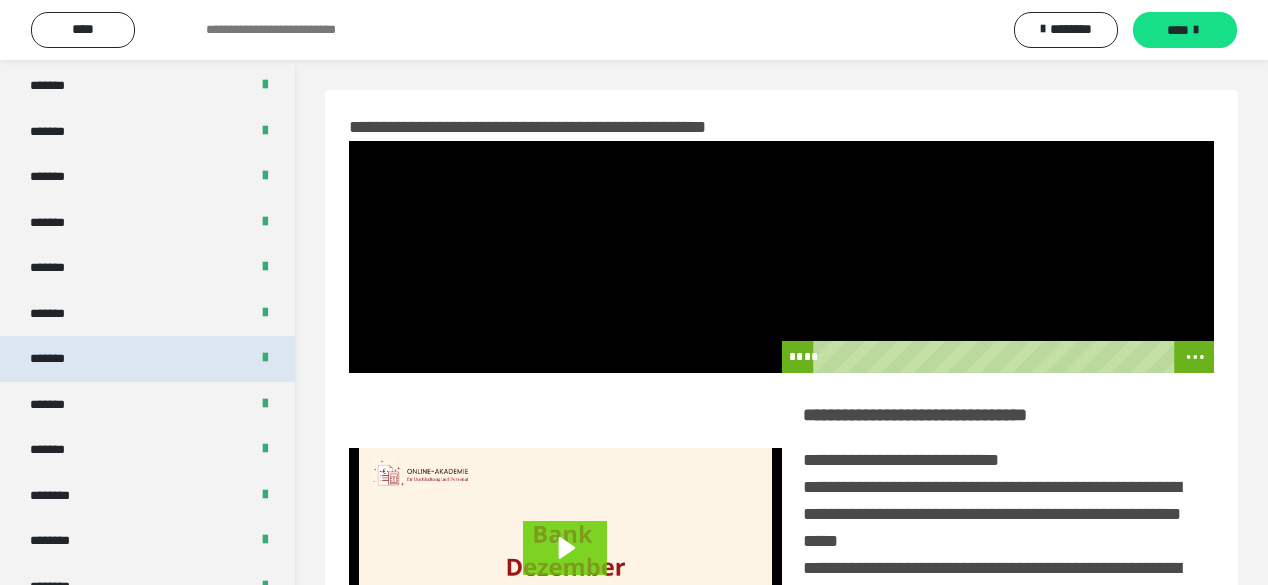 click on "*******" at bounding box center [147, 359] 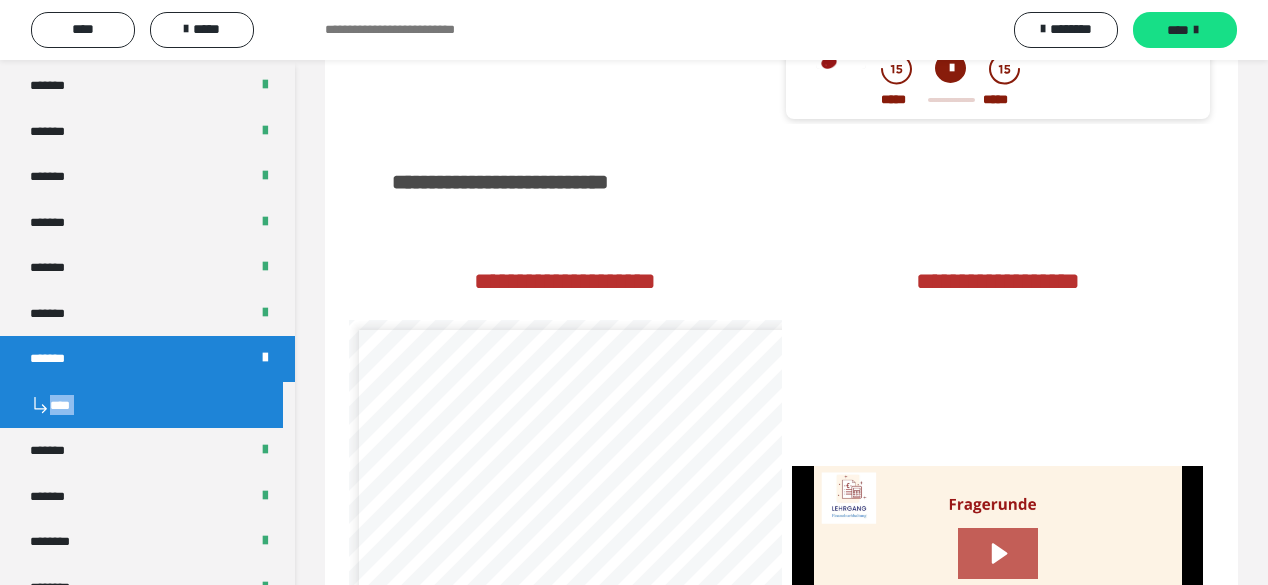 scroll, scrollTop: 3040, scrollLeft: 0, axis: vertical 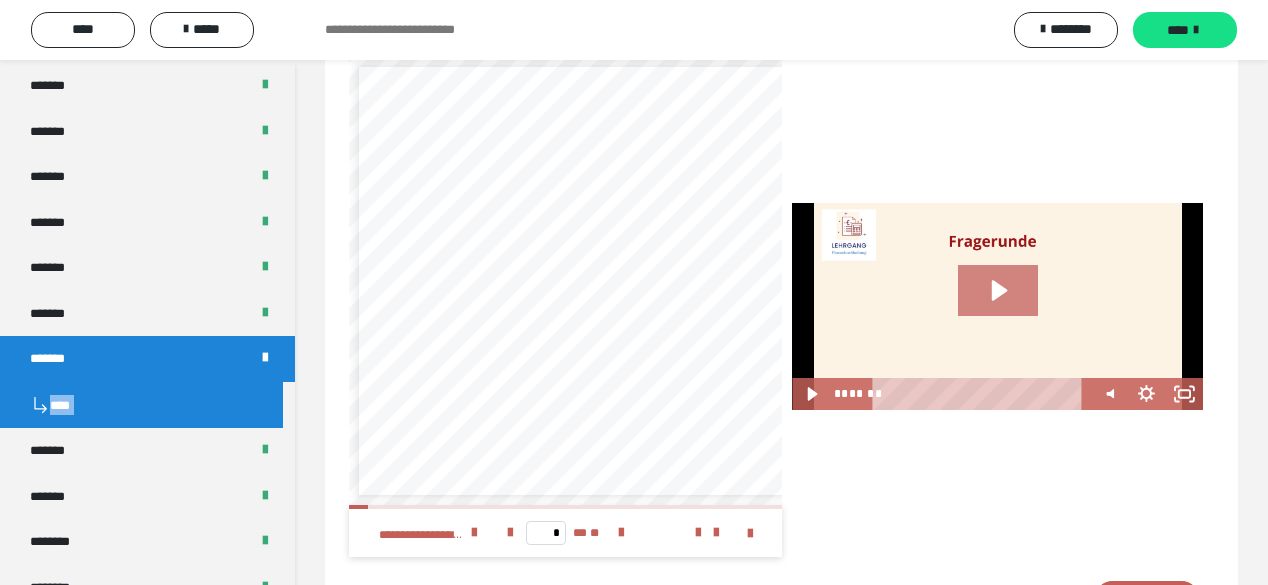 click 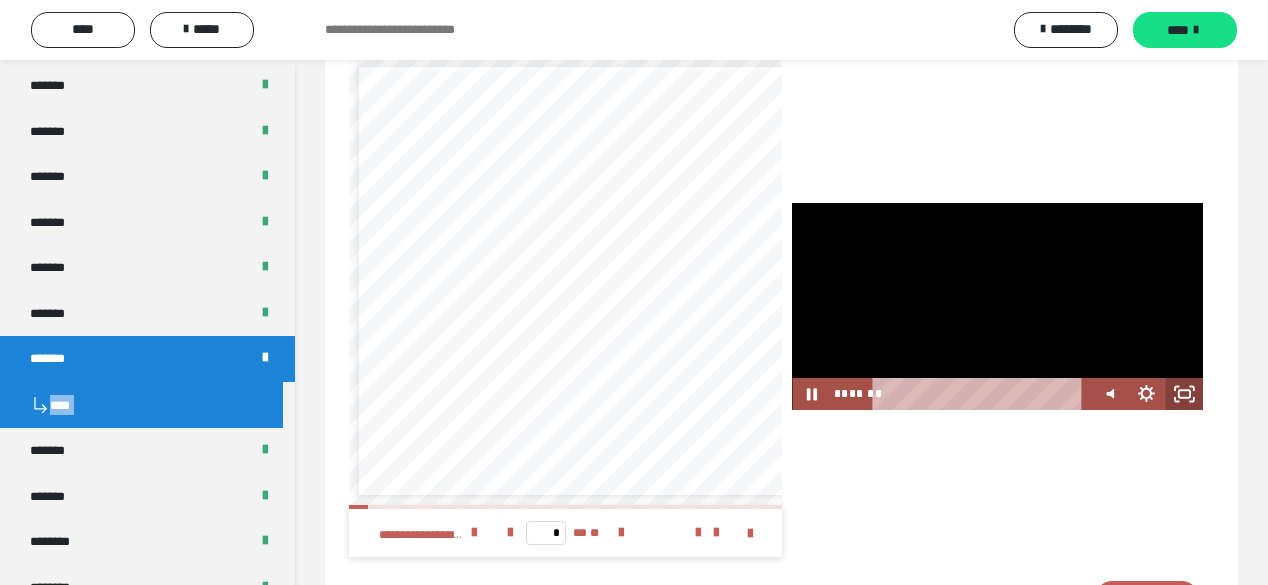 click 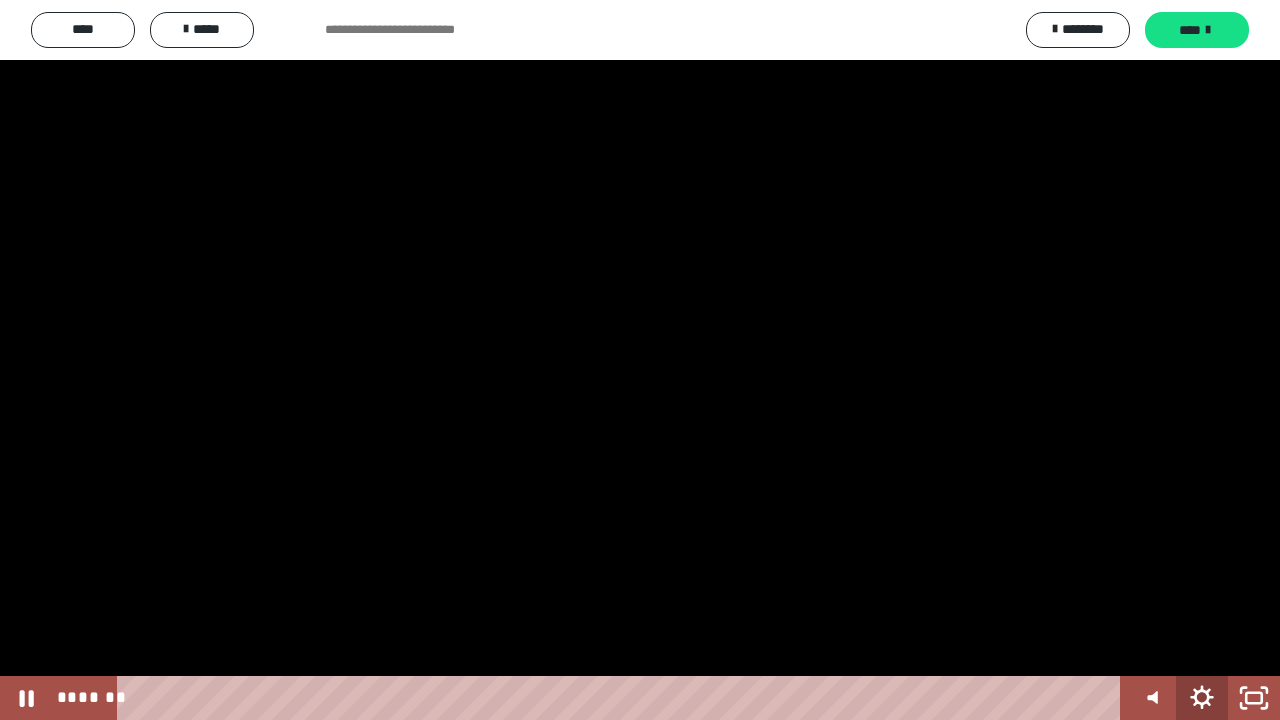 click 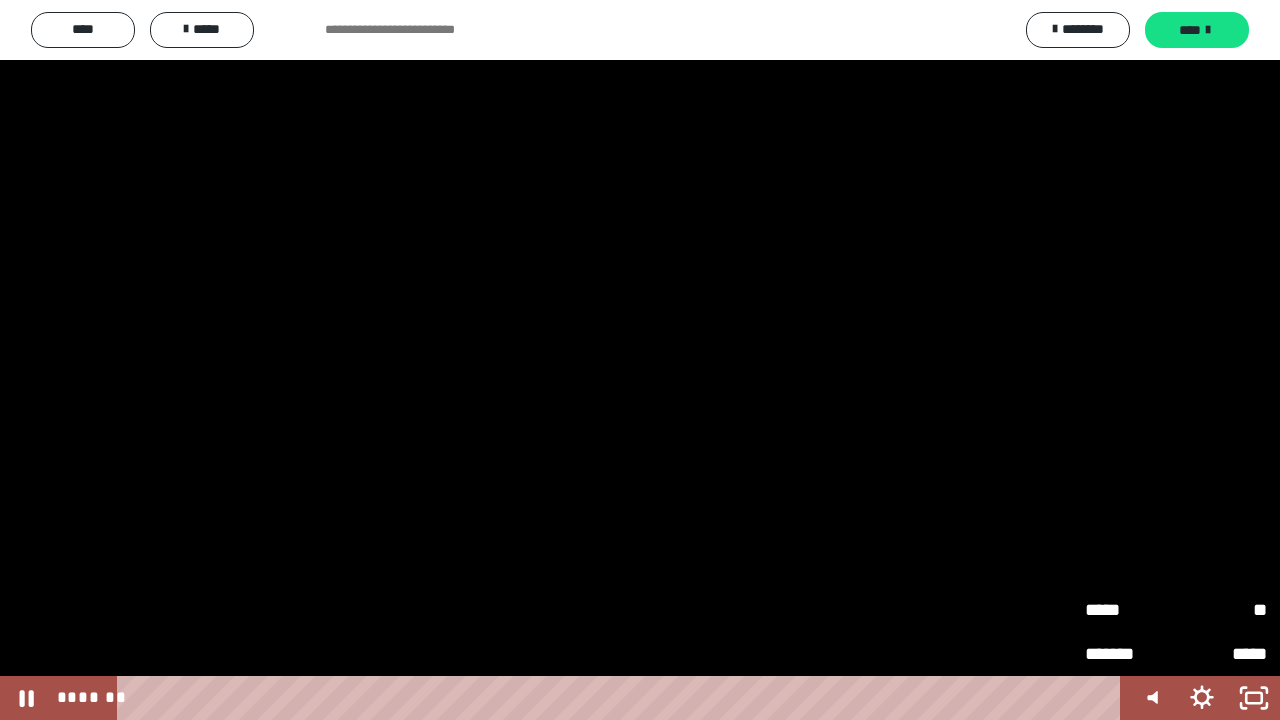 click on "*****" at bounding box center [1130, 610] 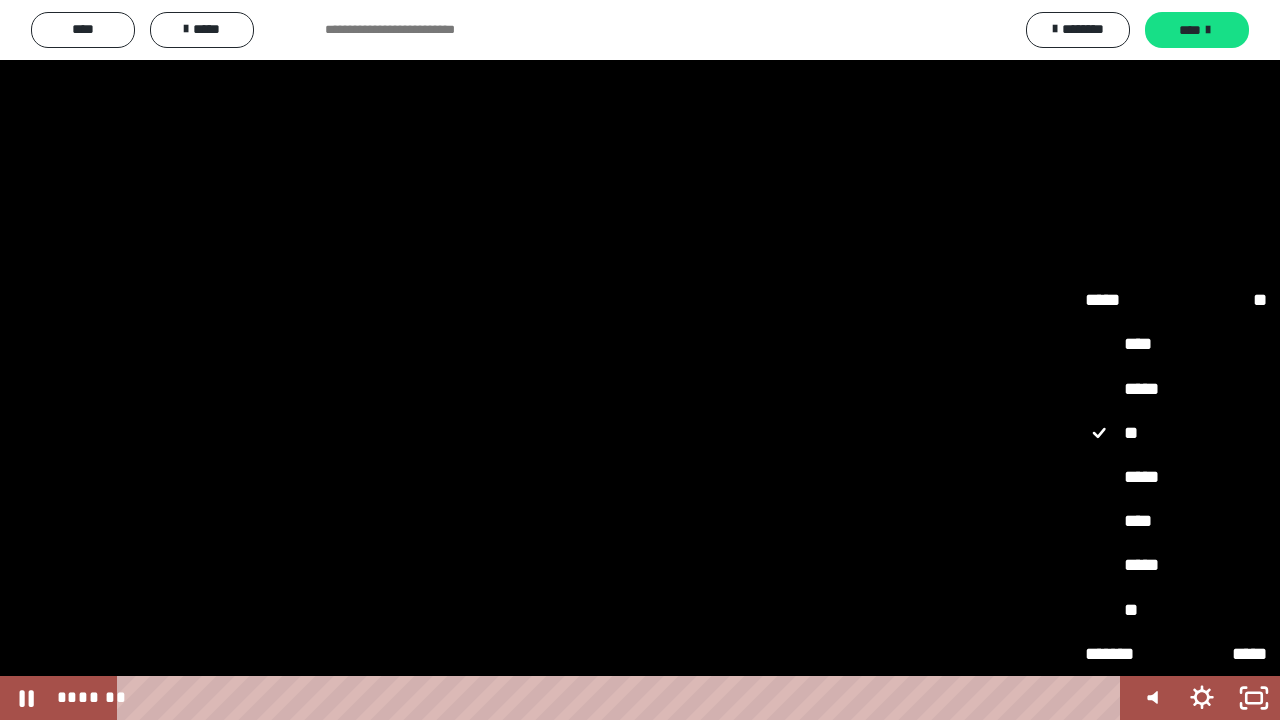 click on "****" at bounding box center (1176, 522) 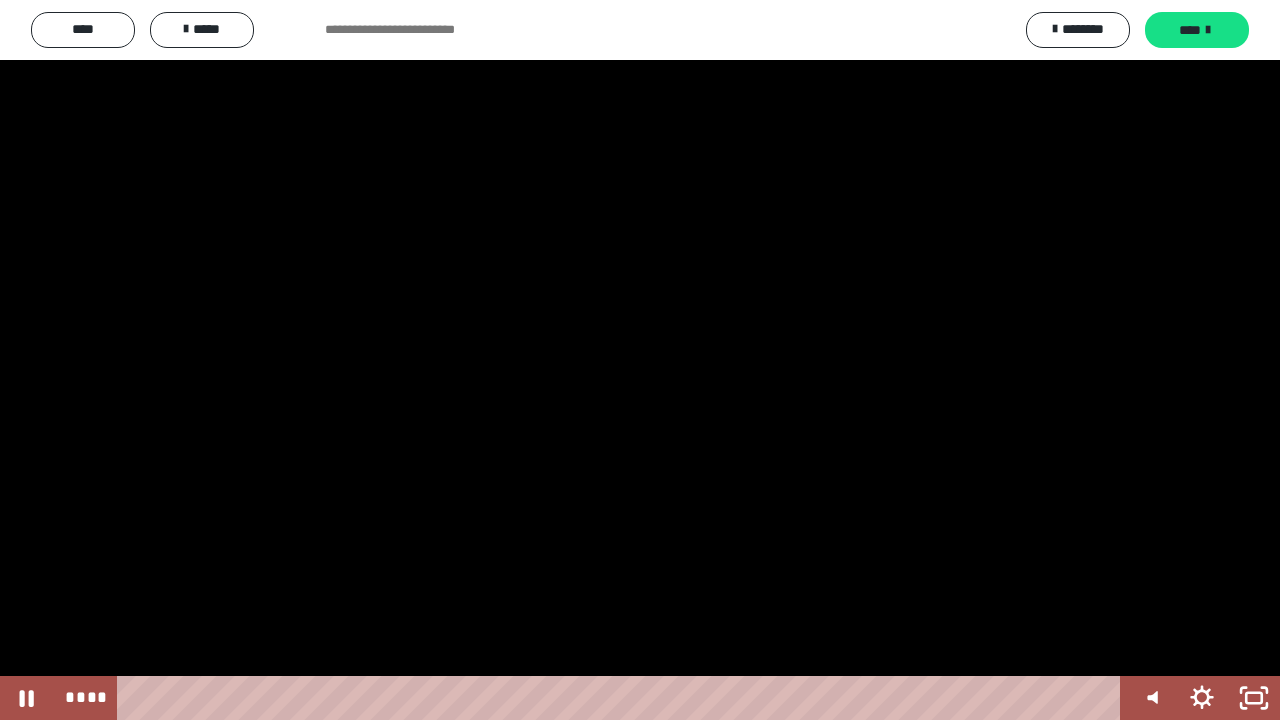 drag, startPoint x: 1081, startPoint y: 696, endPoint x: 144, endPoint y: 634, distance: 939.049 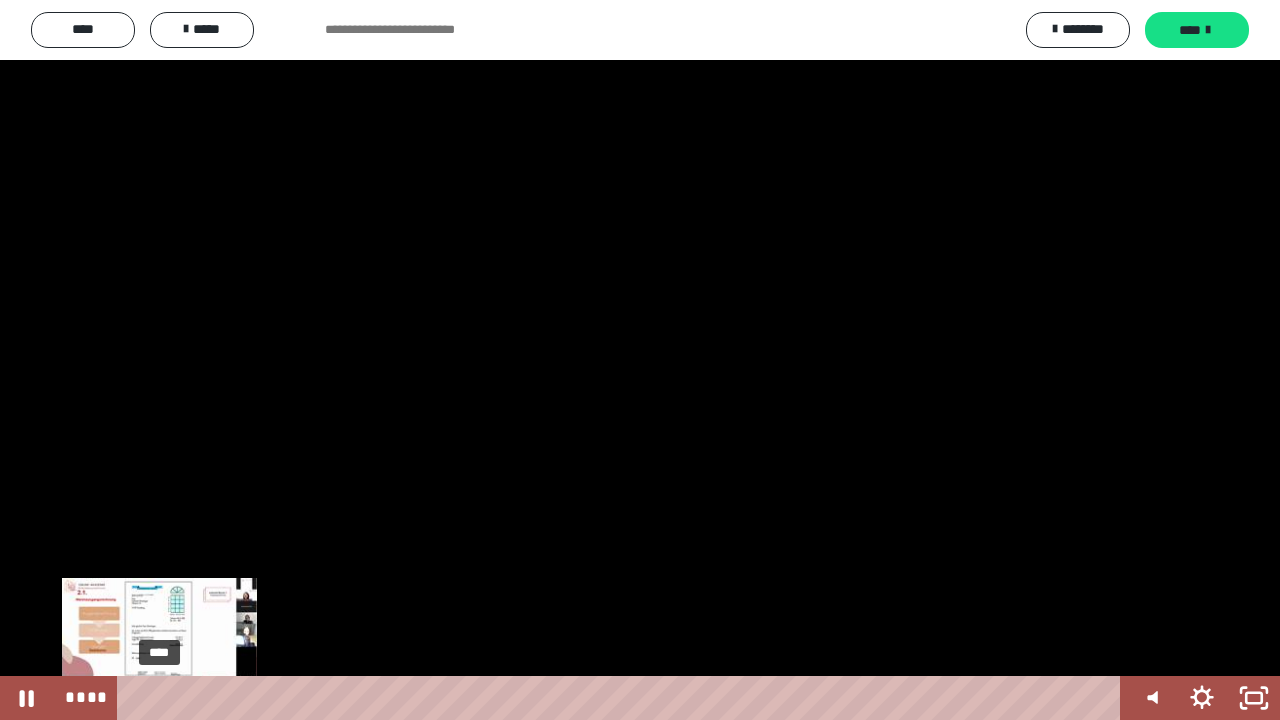 click on "****" at bounding box center [622, 698] 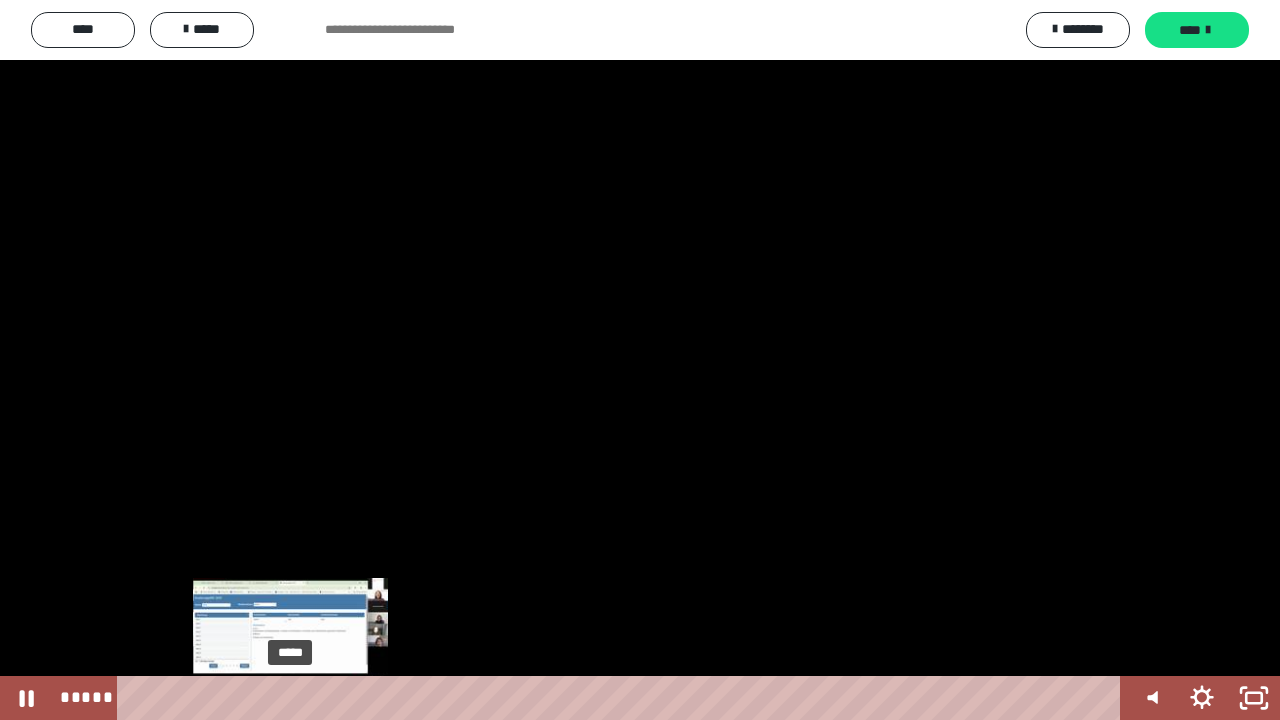 drag, startPoint x: 148, startPoint y: 704, endPoint x: 304, endPoint y: 673, distance: 159.05031 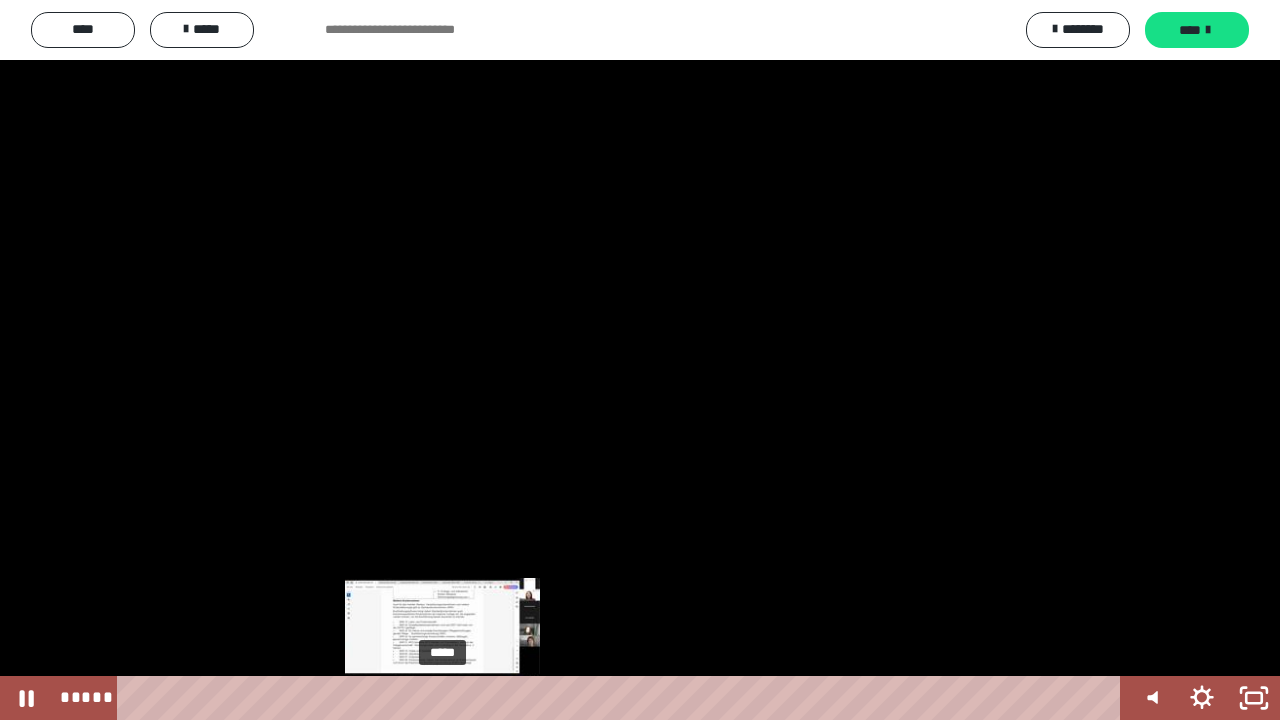 click on "*****" at bounding box center [622, 698] 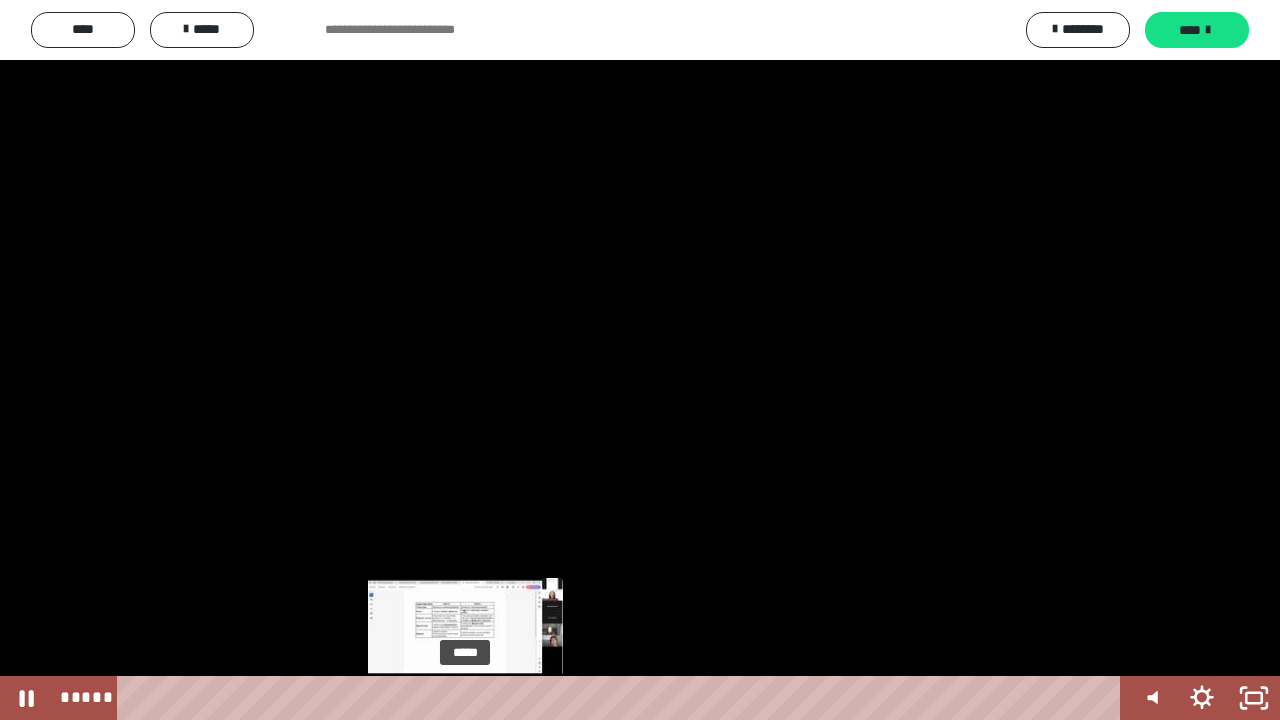 click on "*****" at bounding box center (622, 698) 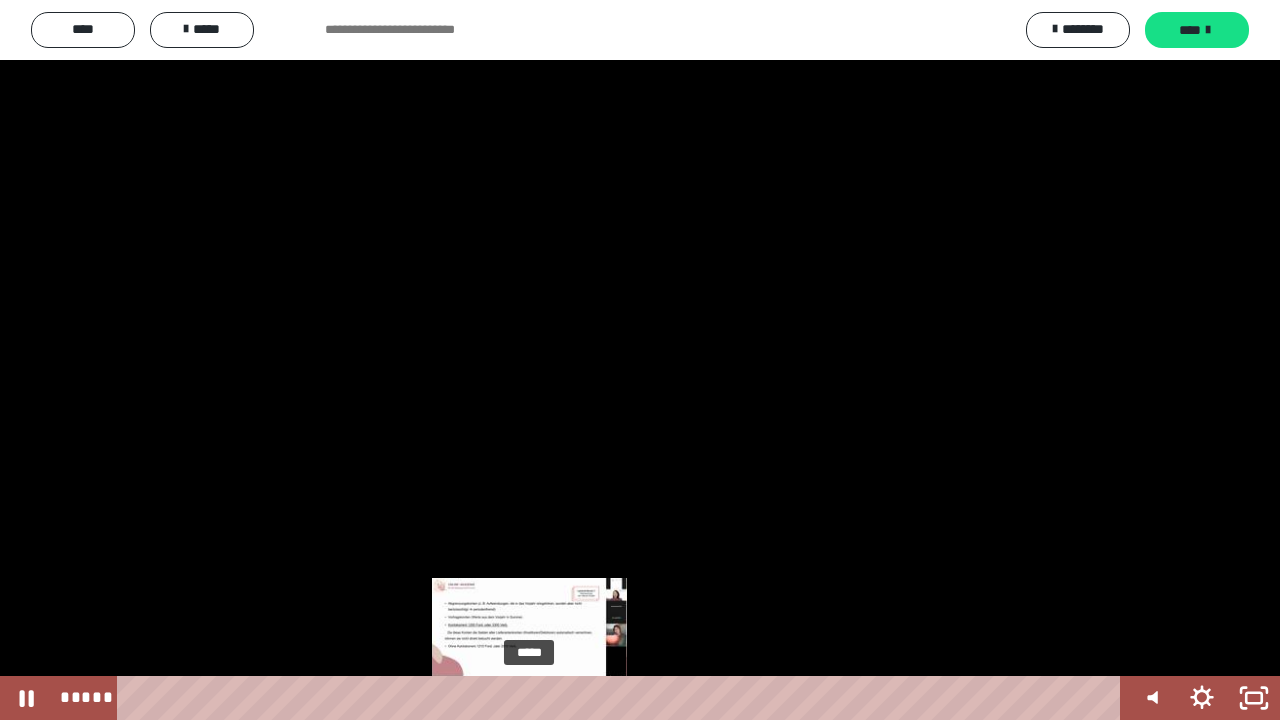 click on "*****" at bounding box center [622, 698] 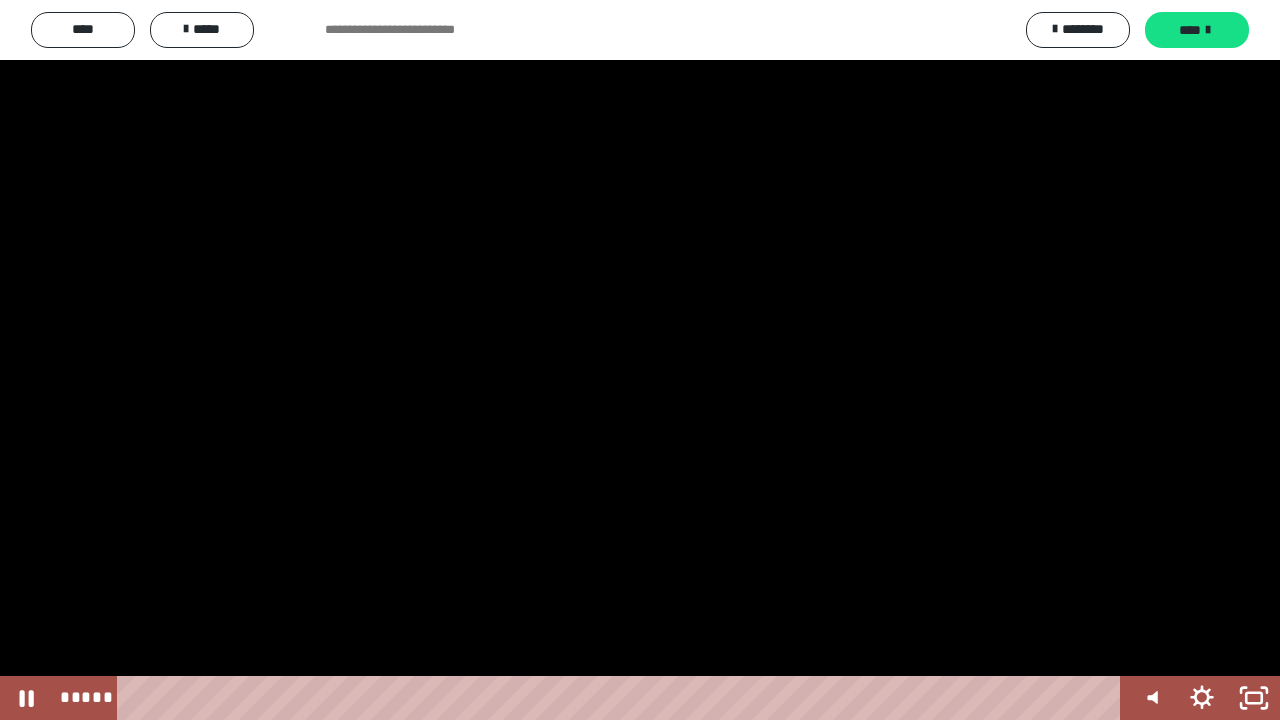 click at bounding box center (640, 360) 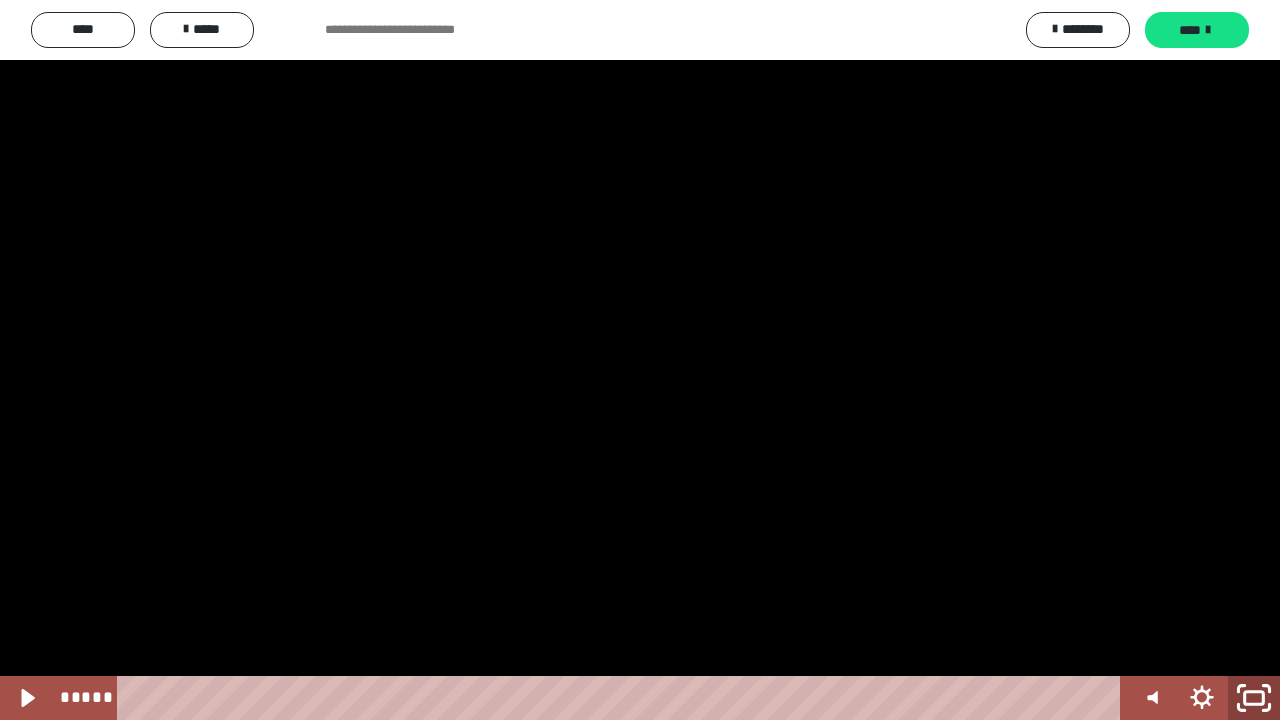 click 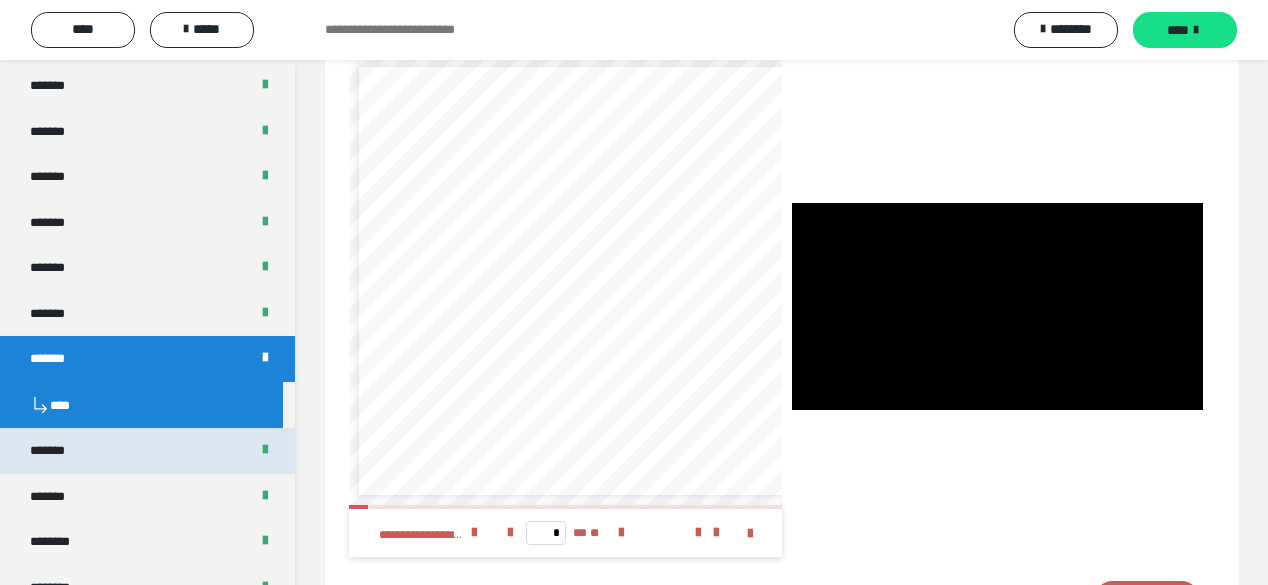 click on "*******" at bounding box center [147, 451] 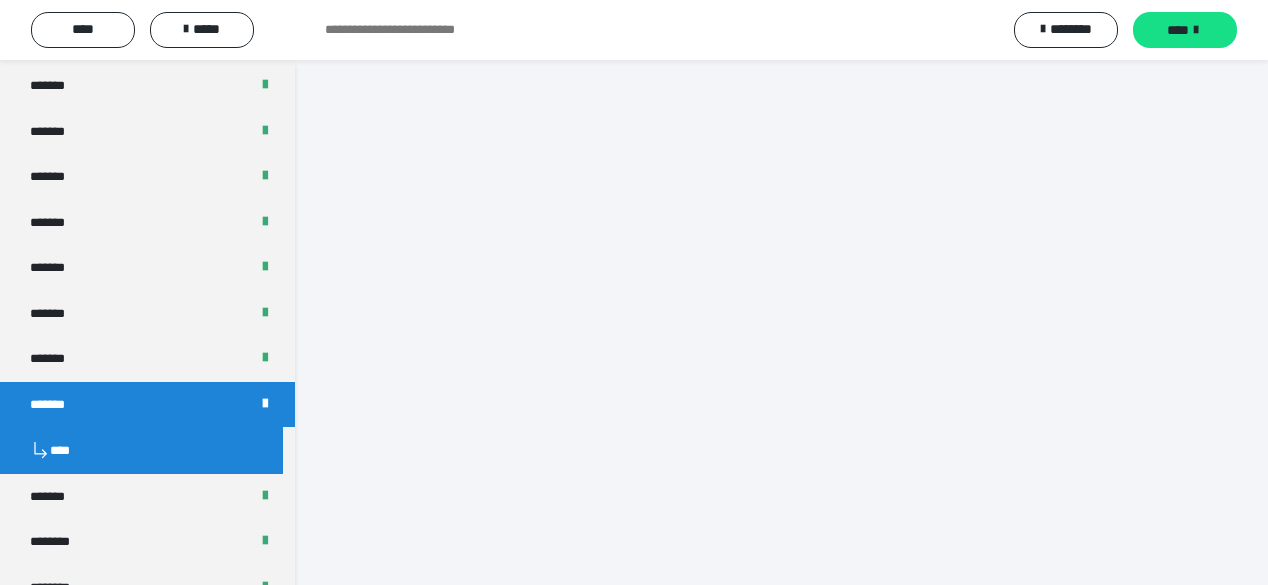 scroll, scrollTop: 2140, scrollLeft: 0, axis: vertical 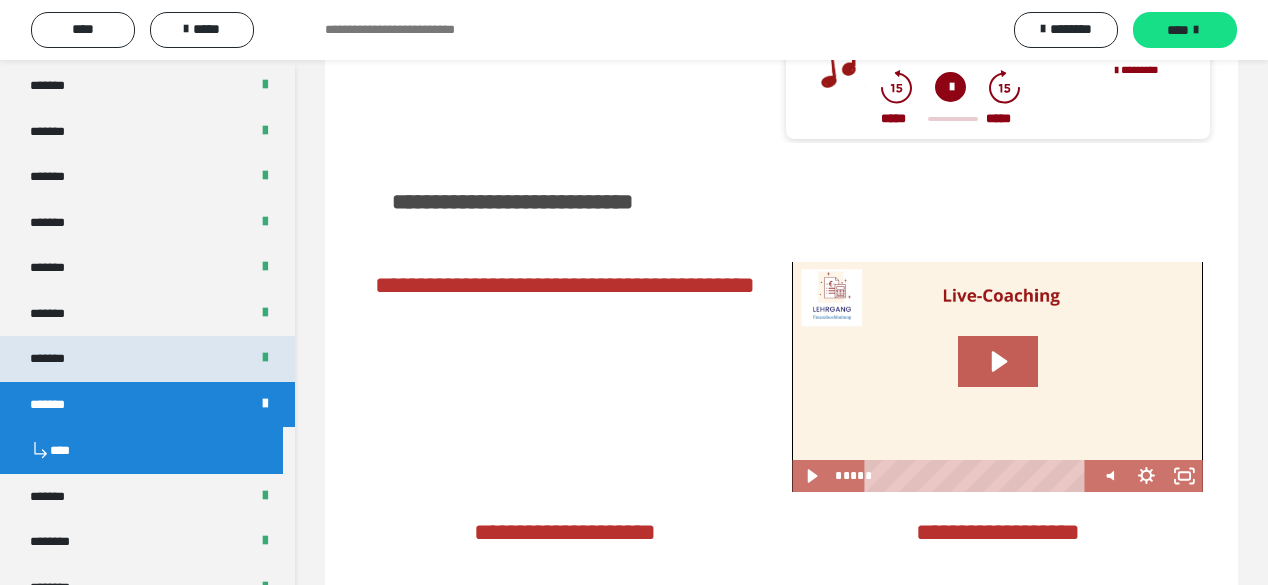 click on "*******" at bounding box center [58, 359] 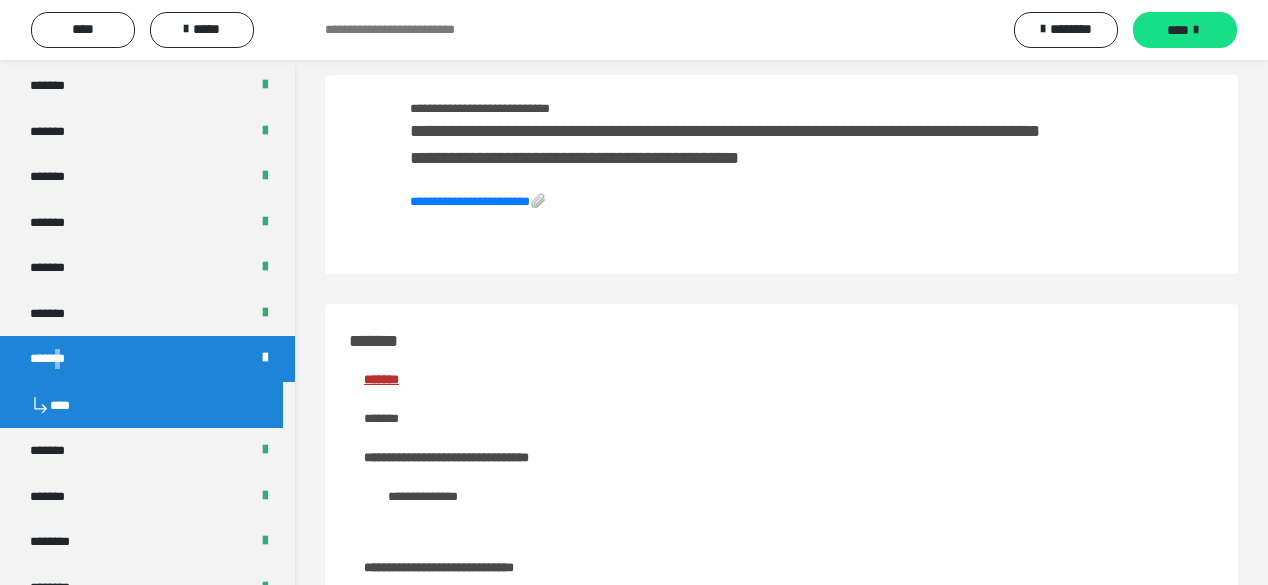 scroll, scrollTop: 0, scrollLeft: 0, axis: both 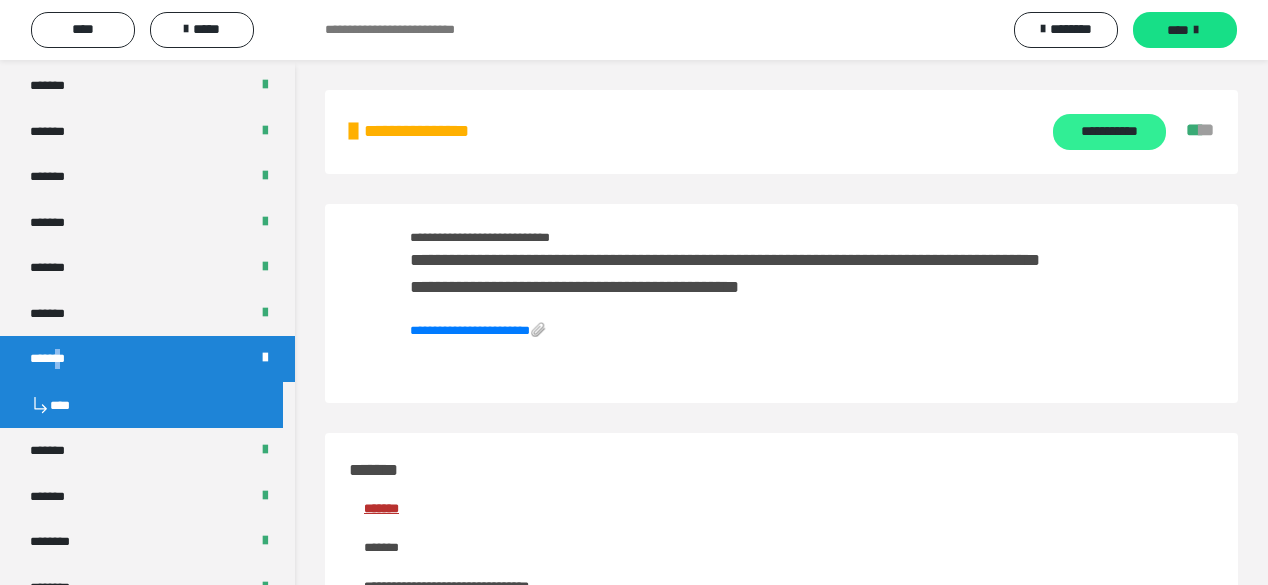 click on "**********" at bounding box center [1109, 132] 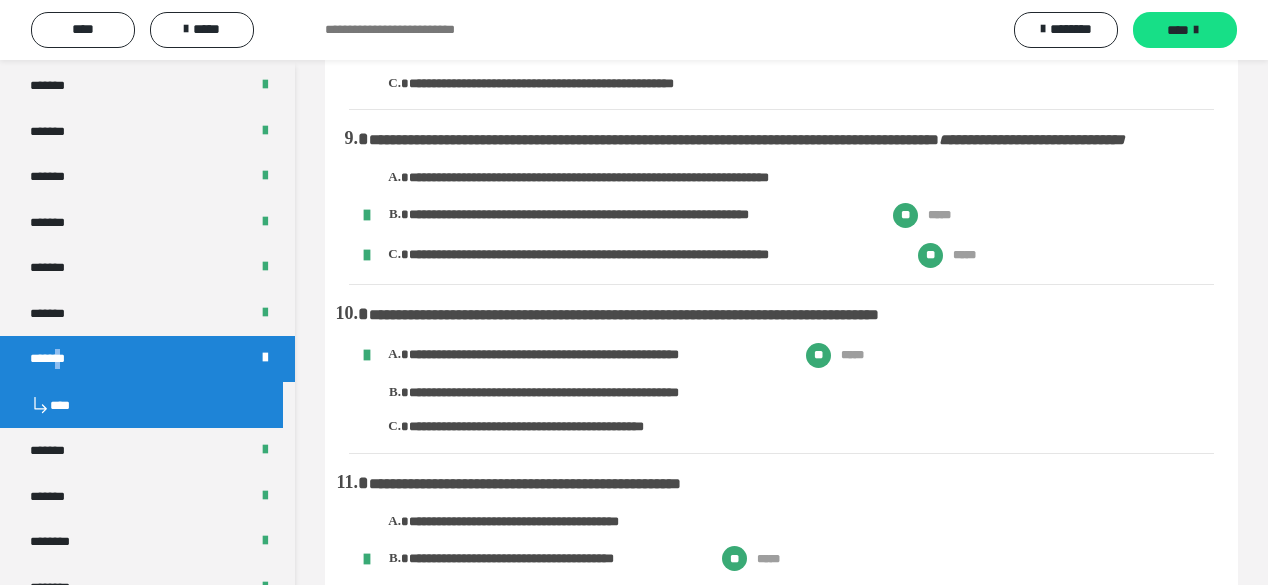 scroll, scrollTop: 1360, scrollLeft: 0, axis: vertical 